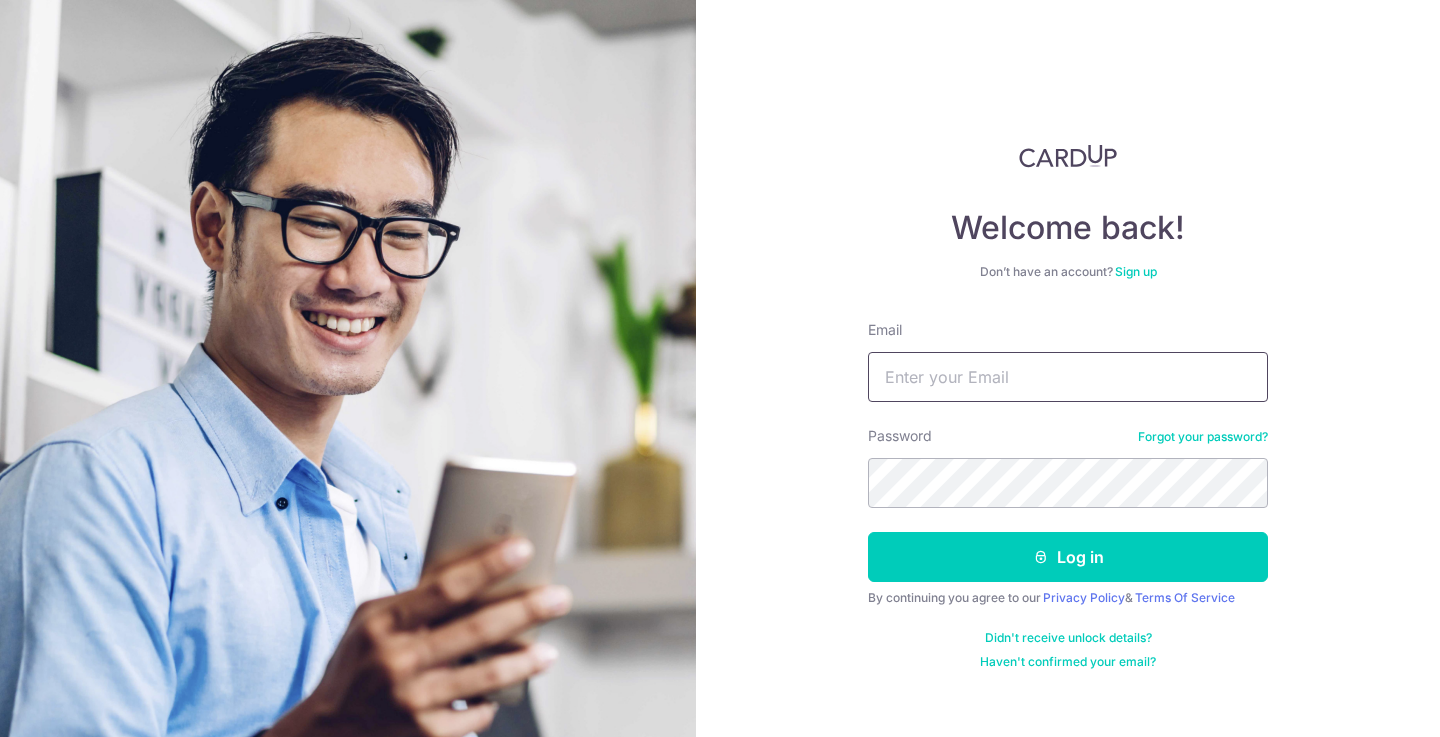 scroll, scrollTop: 0, scrollLeft: 0, axis: both 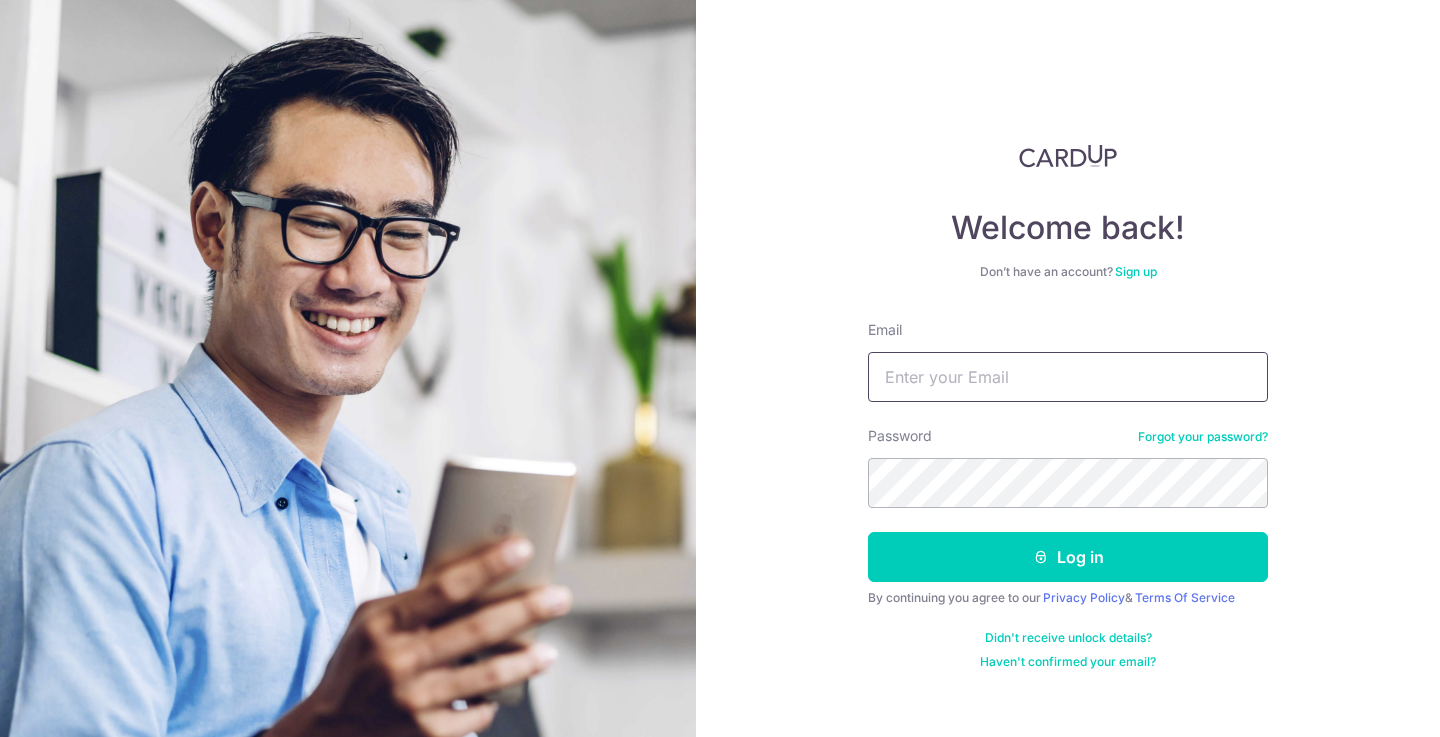 click on "Email" at bounding box center (1068, 377) 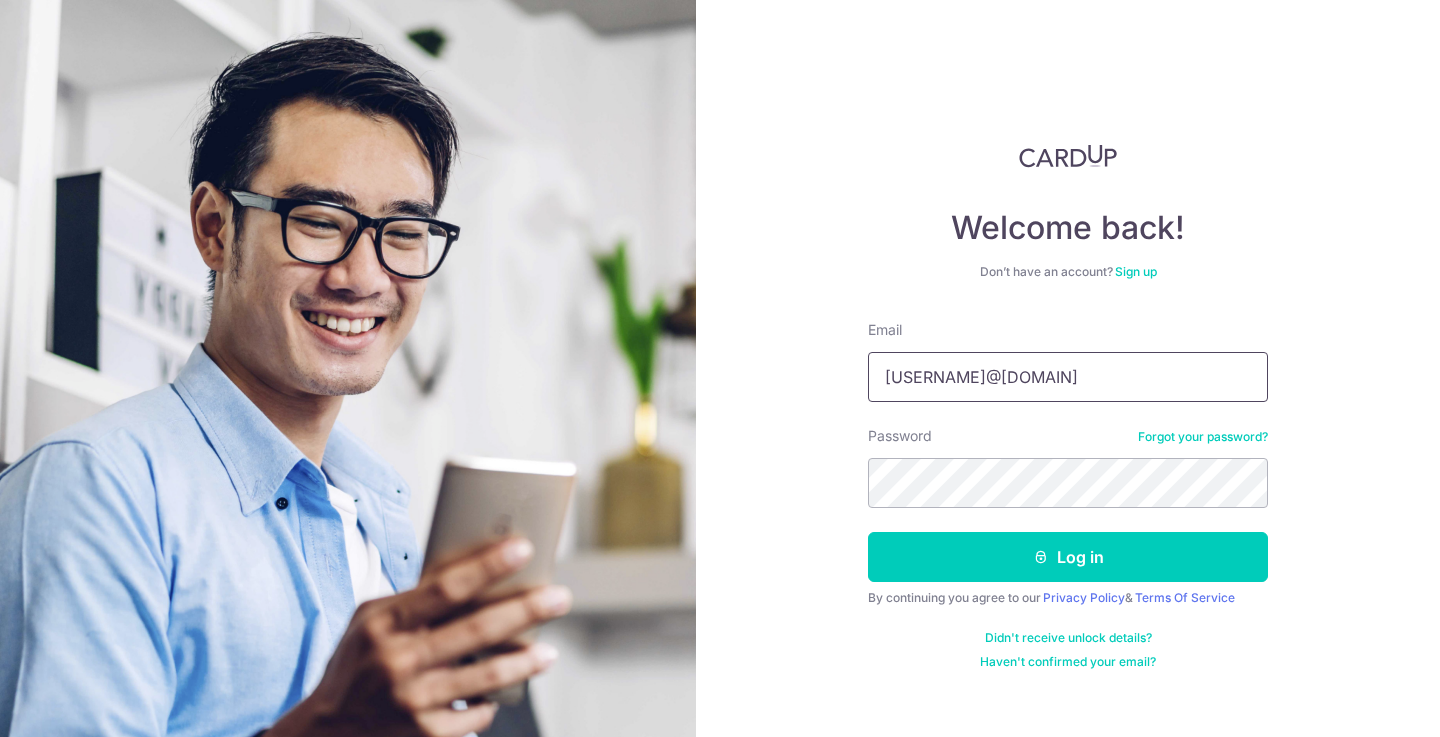type on "scottmontgomery@live.com" 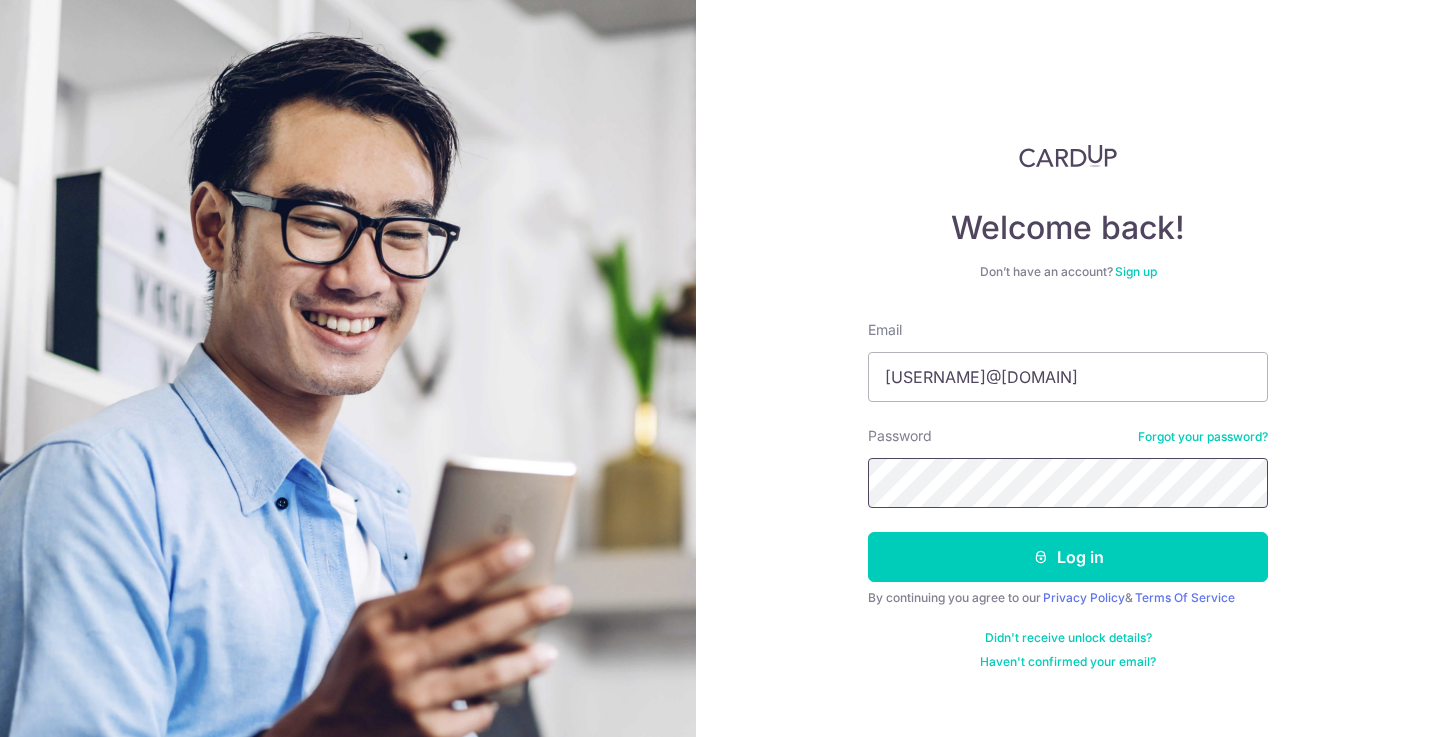 click on "Log in" at bounding box center (1068, 557) 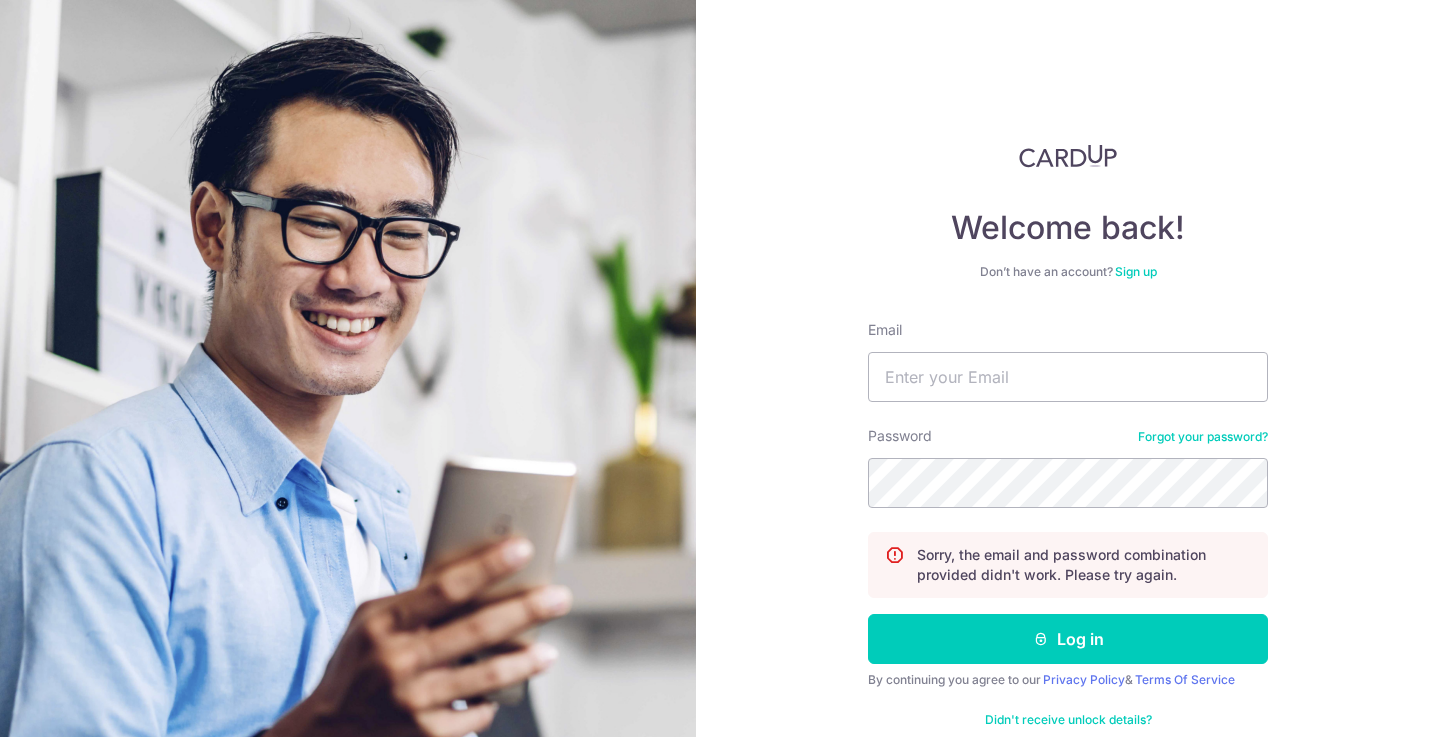 scroll, scrollTop: 0, scrollLeft: 0, axis: both 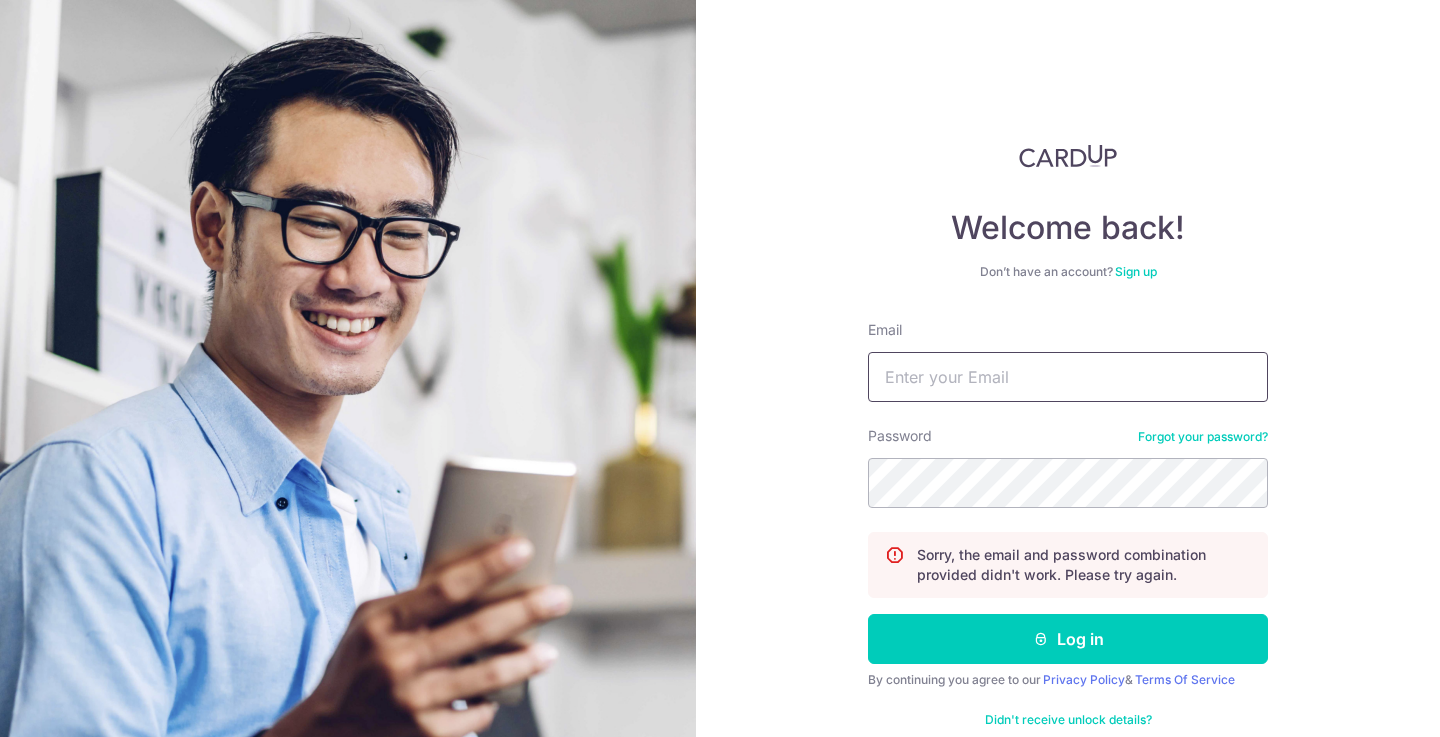click on "Email" at bounding box center (1068, 377) 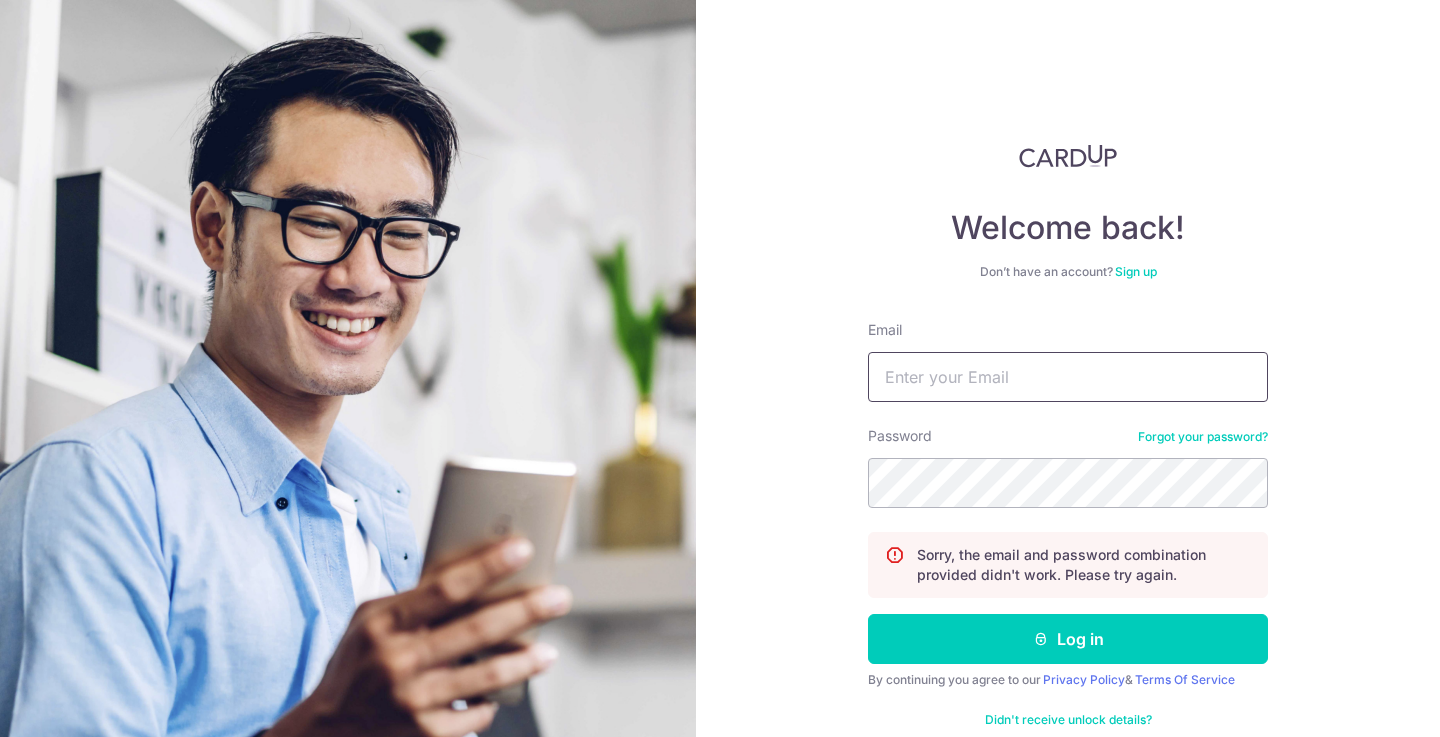 type on "scottmontgomery@live.com" 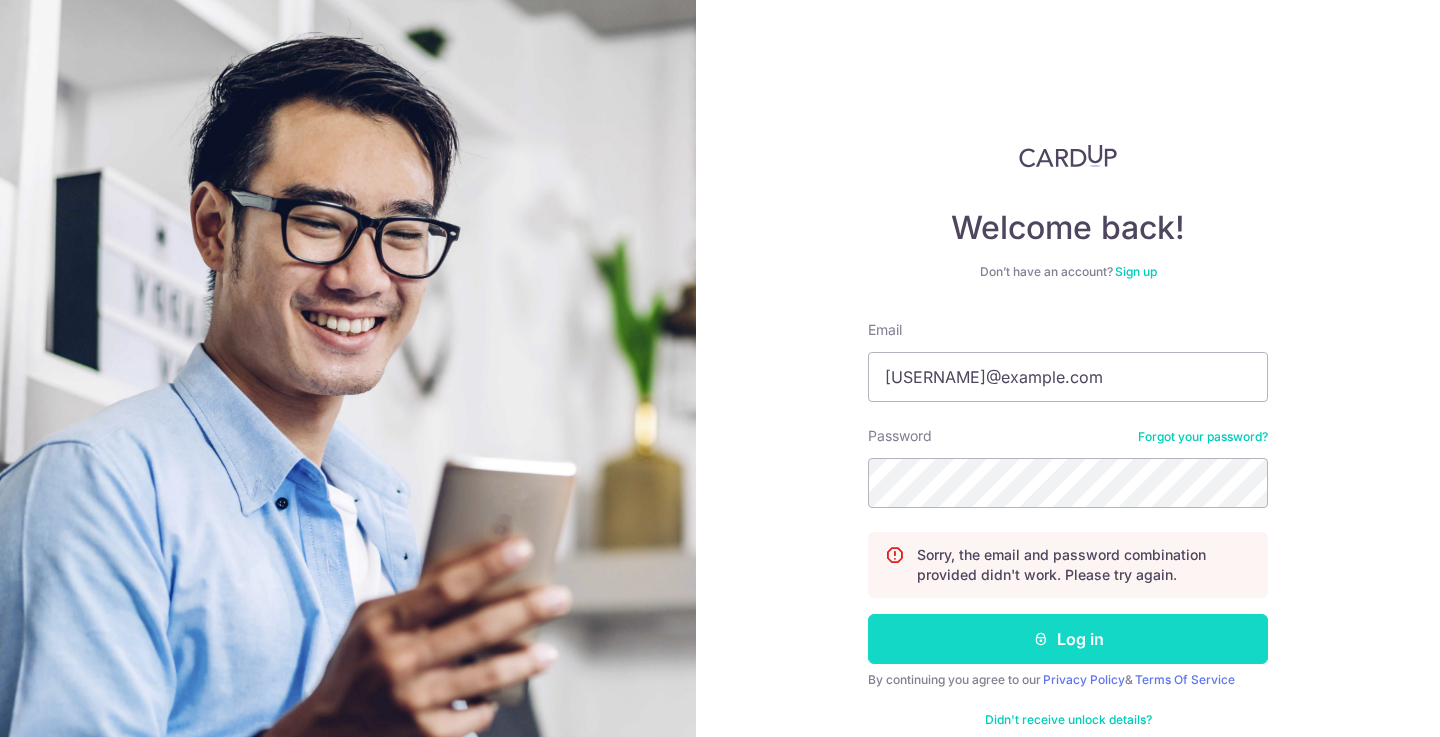 click on "Log in" at bounding box center [1068, 639] 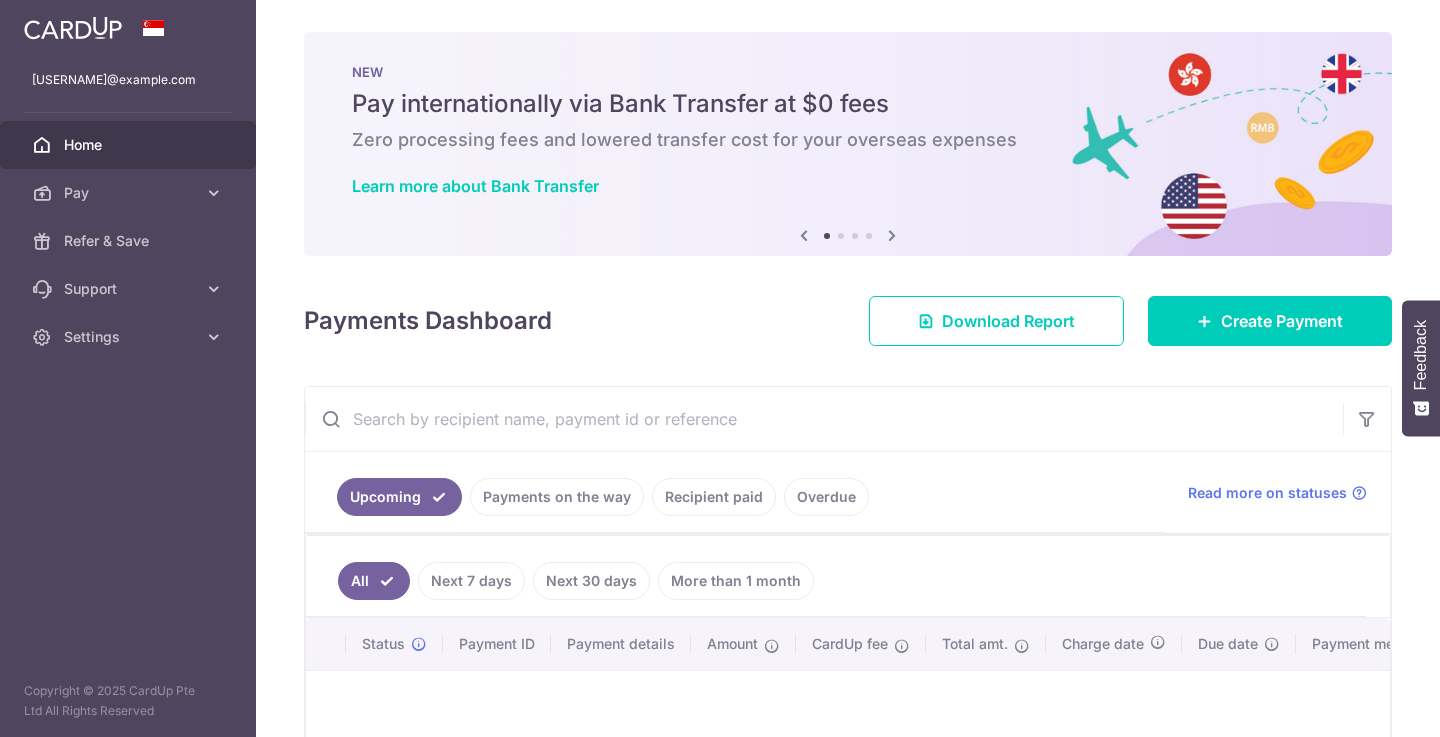 scroll, scrollTop: 0, scrollLeft: 0, axis: both 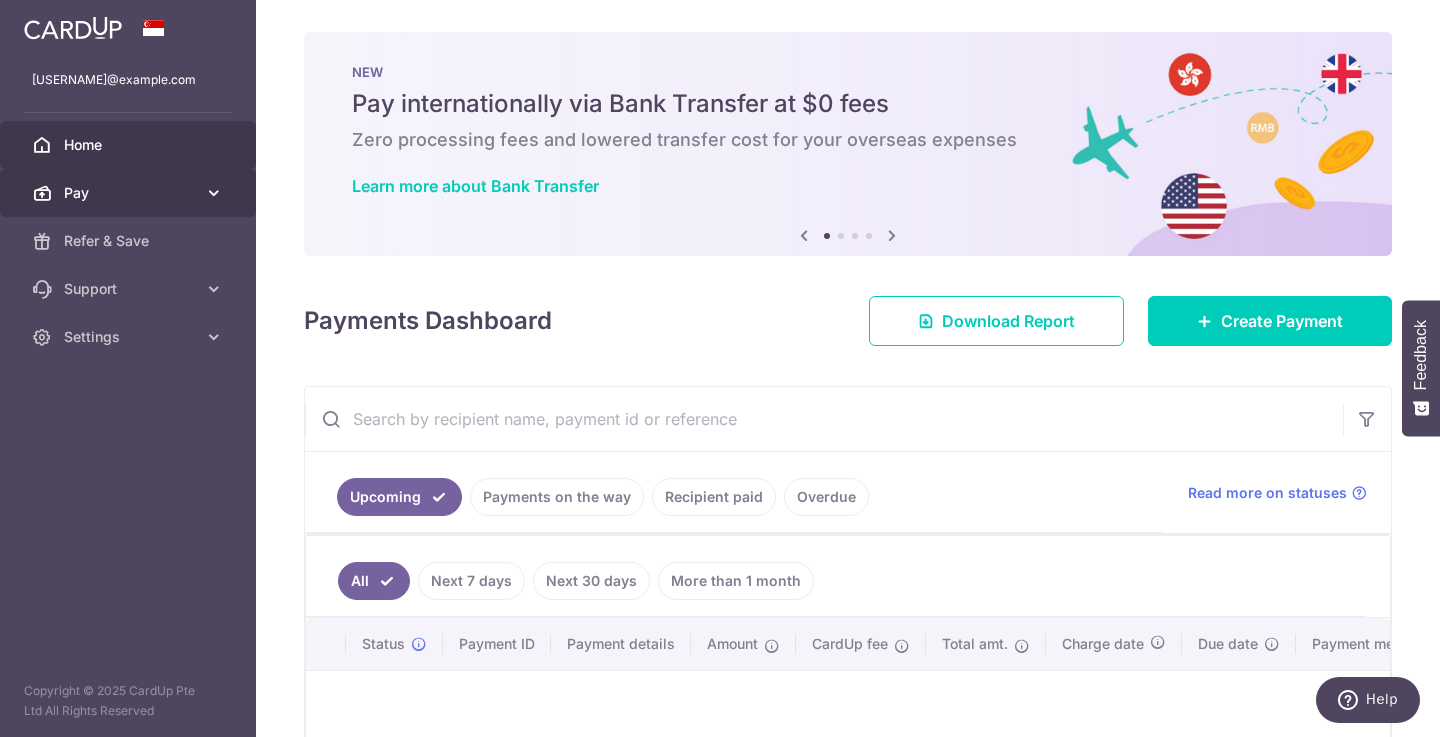 click on "Pay" at bounding box center (130, 193) 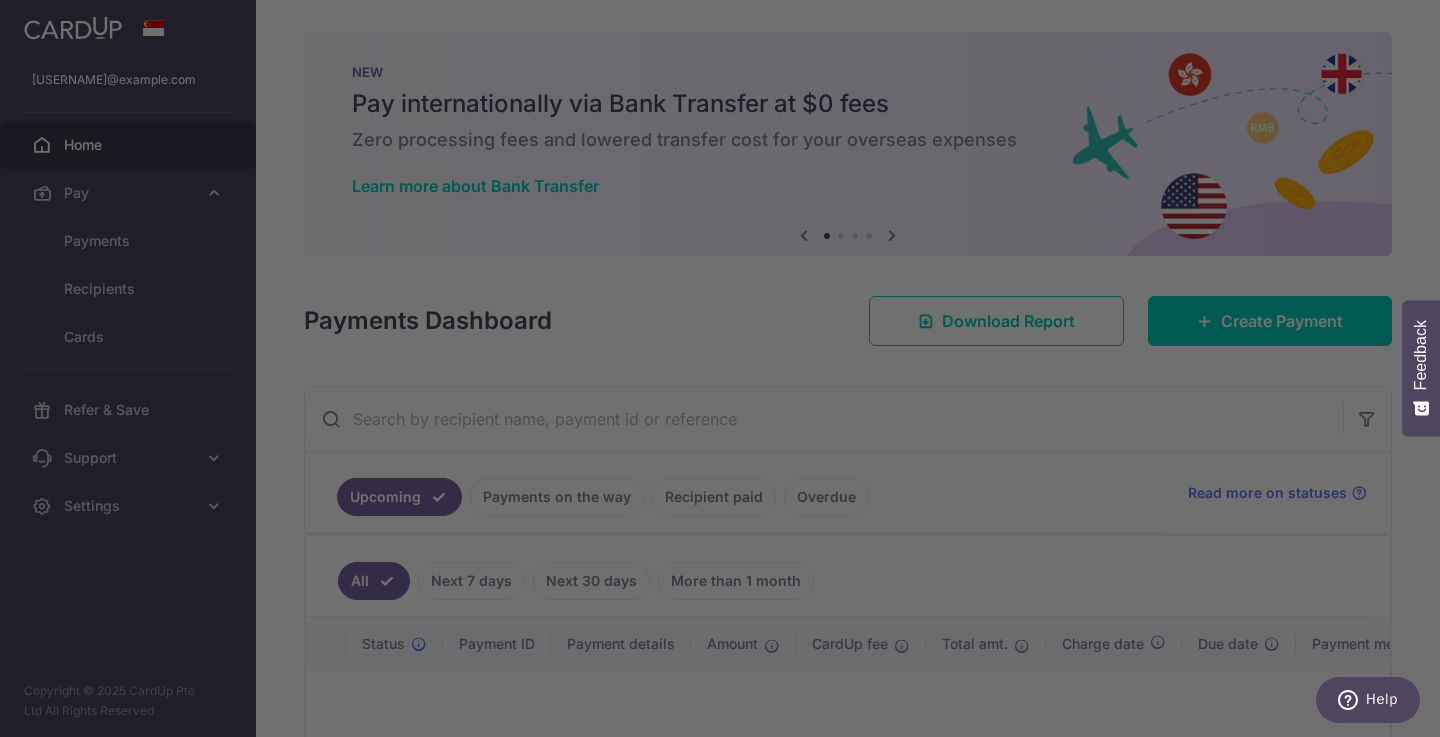 click at bounding box center (727, 372) 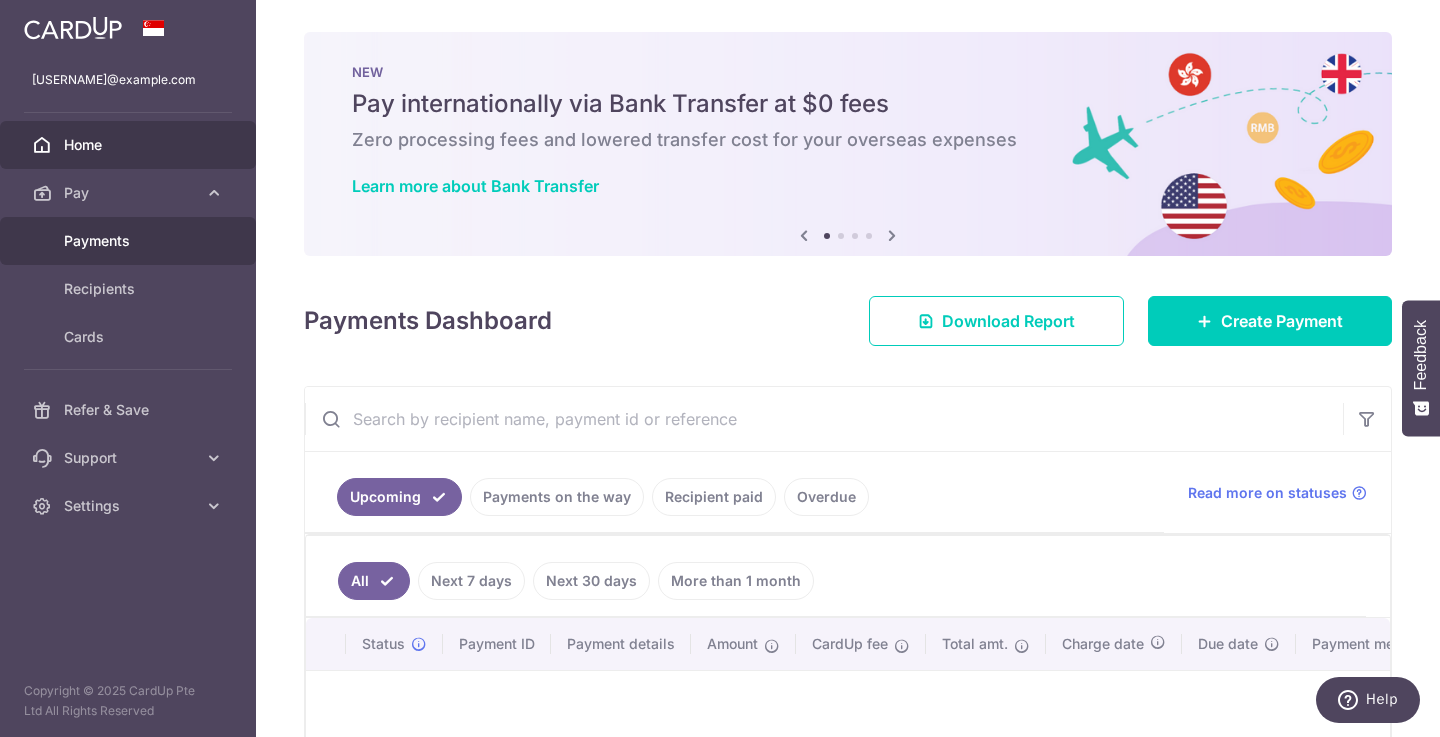 click on "Payments" at bounding box center [130, 241] 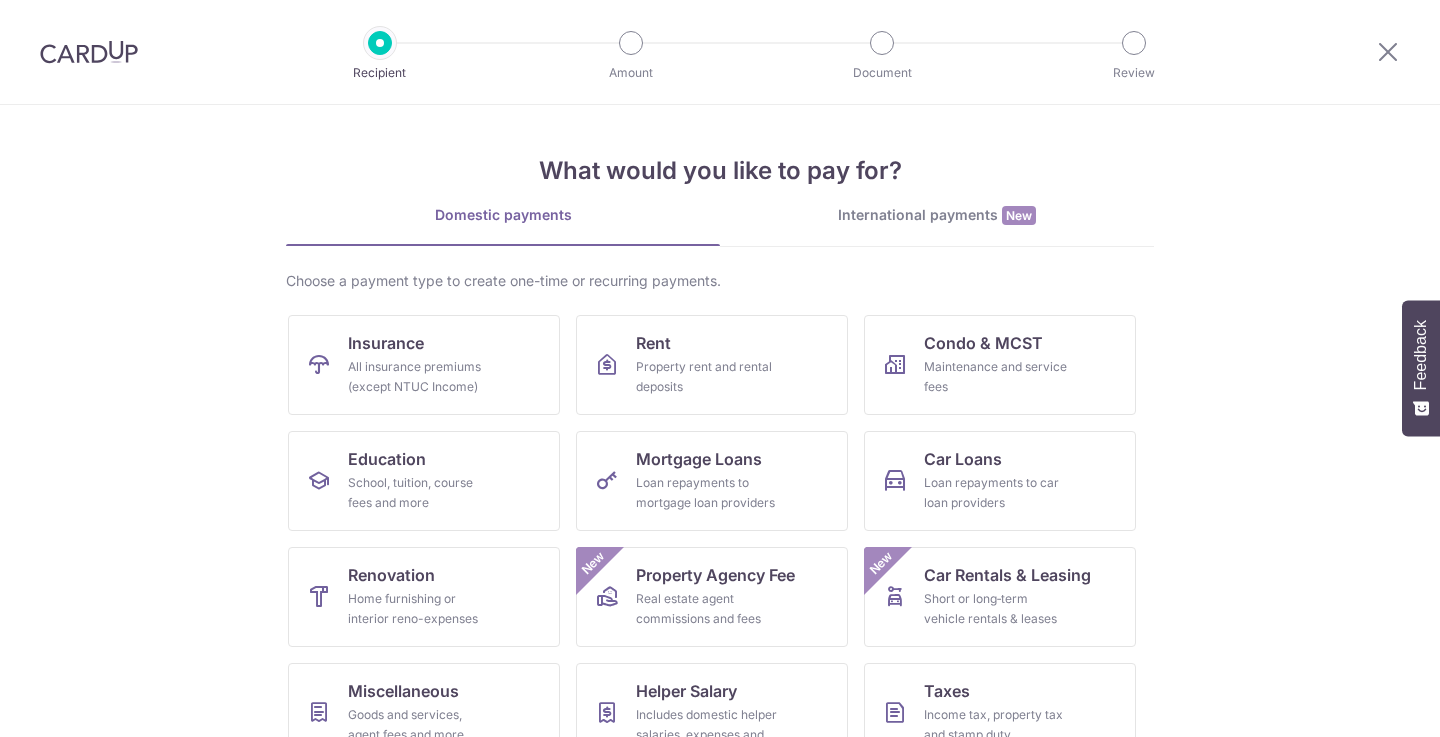 scroll, scrollTop: 0, scrollLeft: 0, axis: both 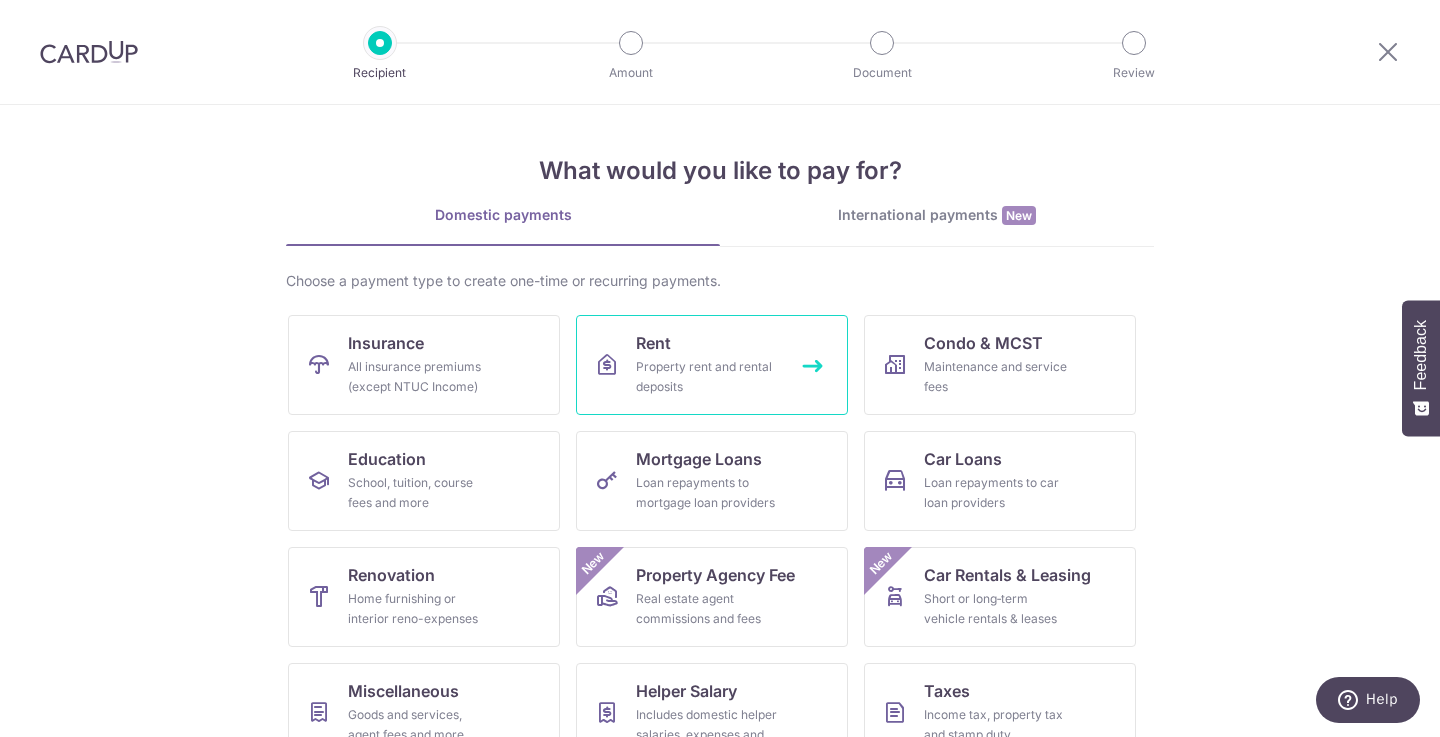 click on "Property rent and rental deposits" at bounding box center (708, 377) 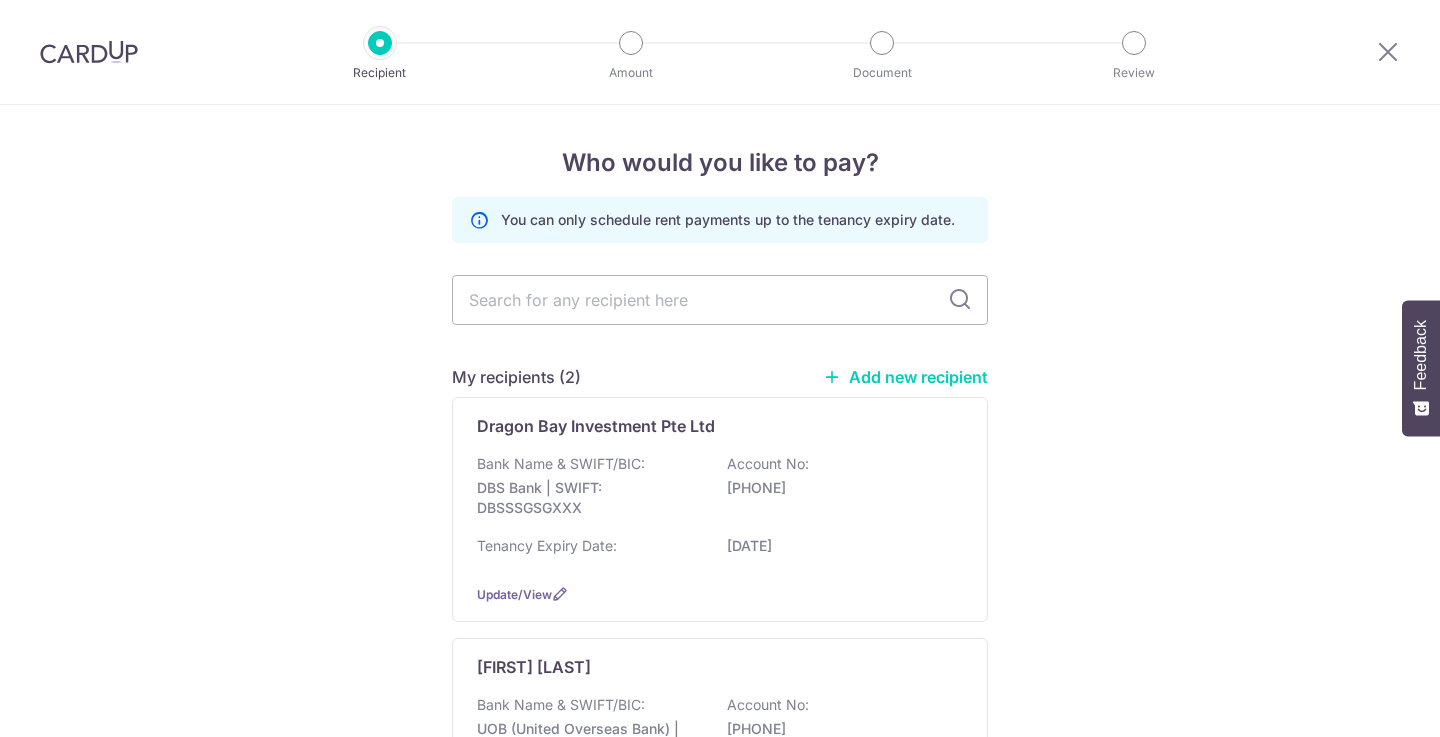 scroll, scrollTop: 0, scrollLeft: 0, axis: both 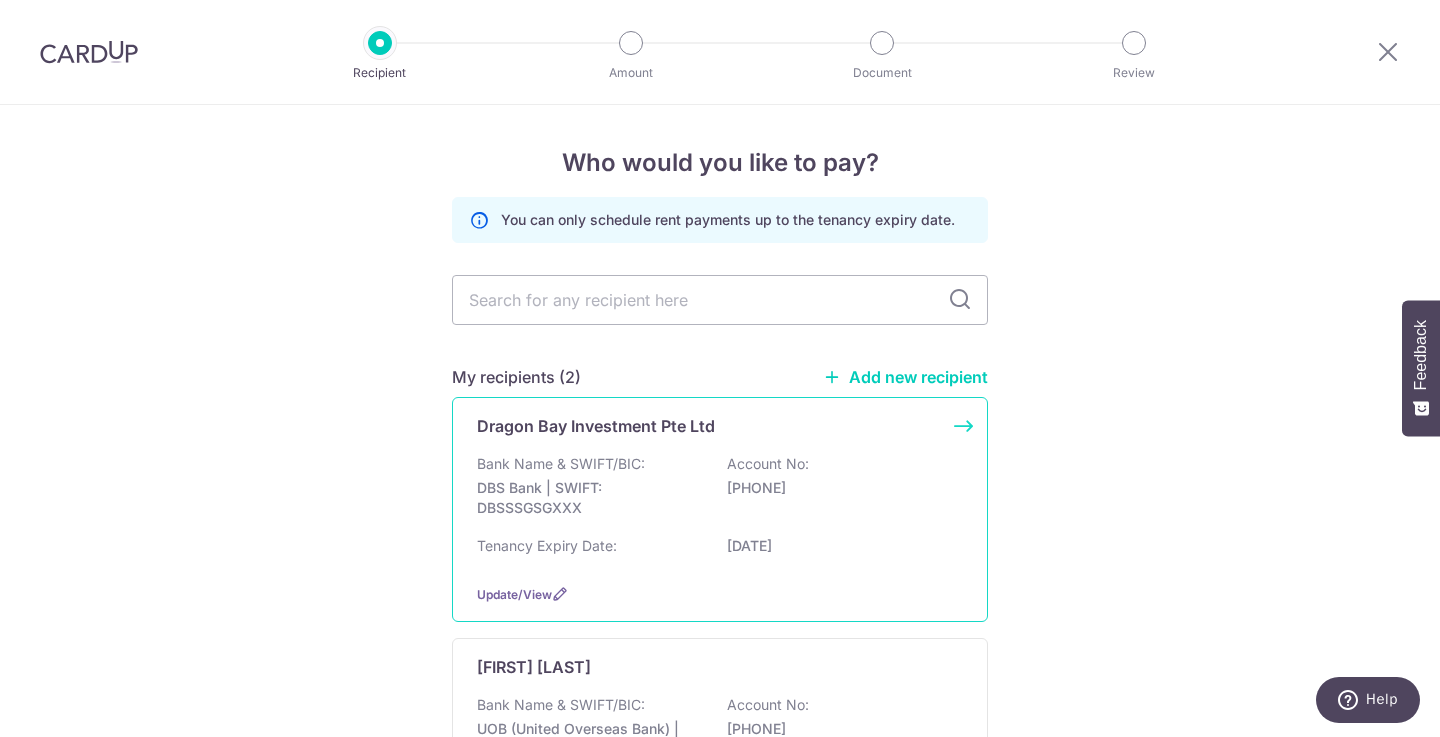 click on "Bank Name & SWIFT/BIC:
DBS Bank | SWIFT: DBSSSGSGXXX
Account No:
0720299787" at bounding box center (720, 491) 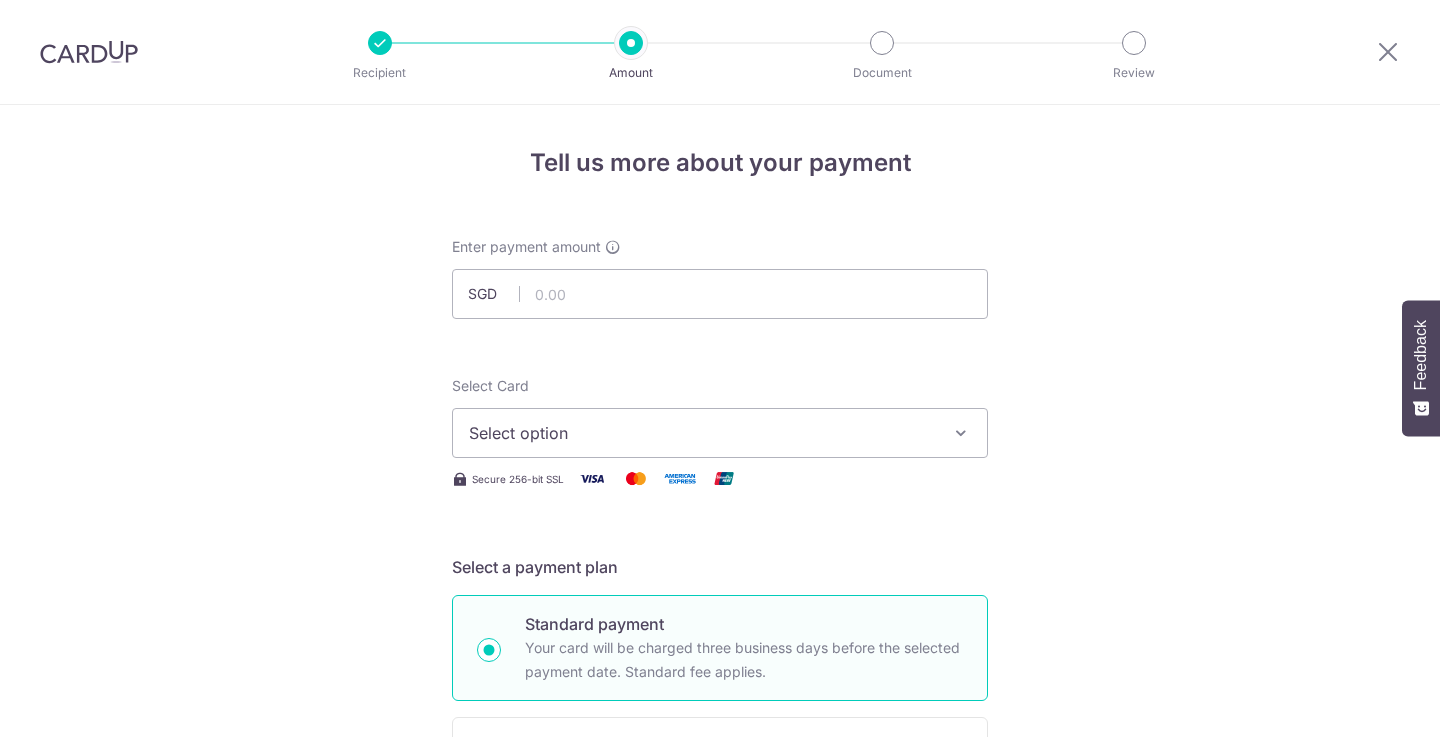 scroll, scrollTop: 0, scrollLeft: 0, axis: both 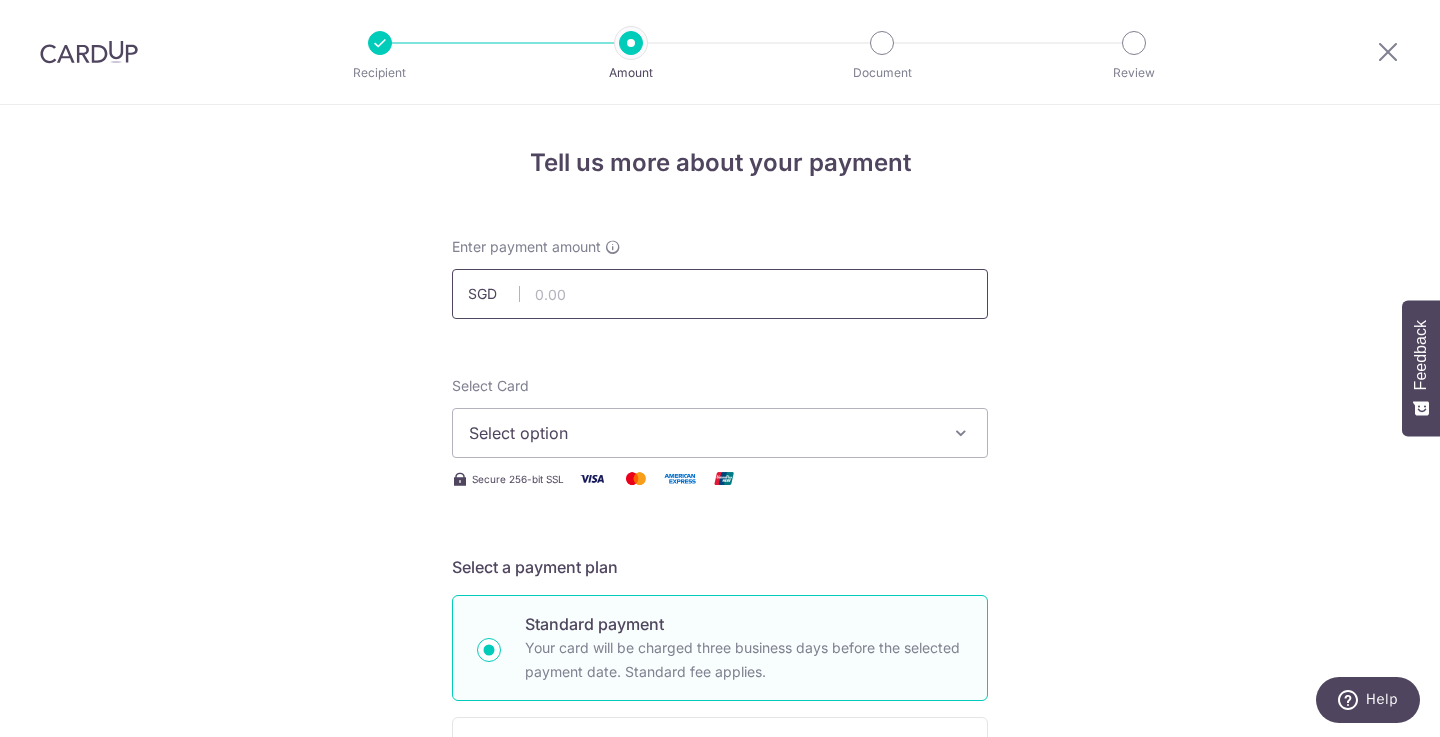 click at bounding box center (720, 294) 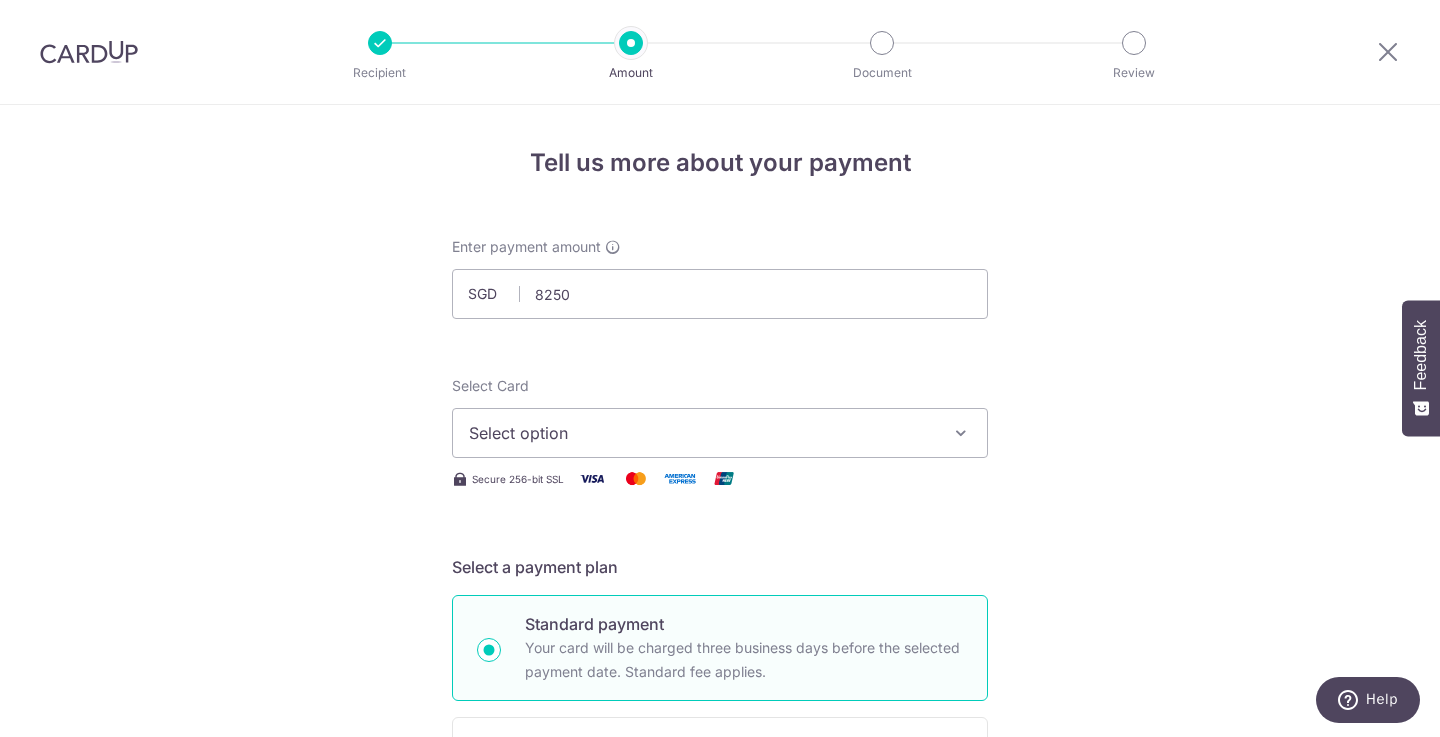 type on "8,250.00" 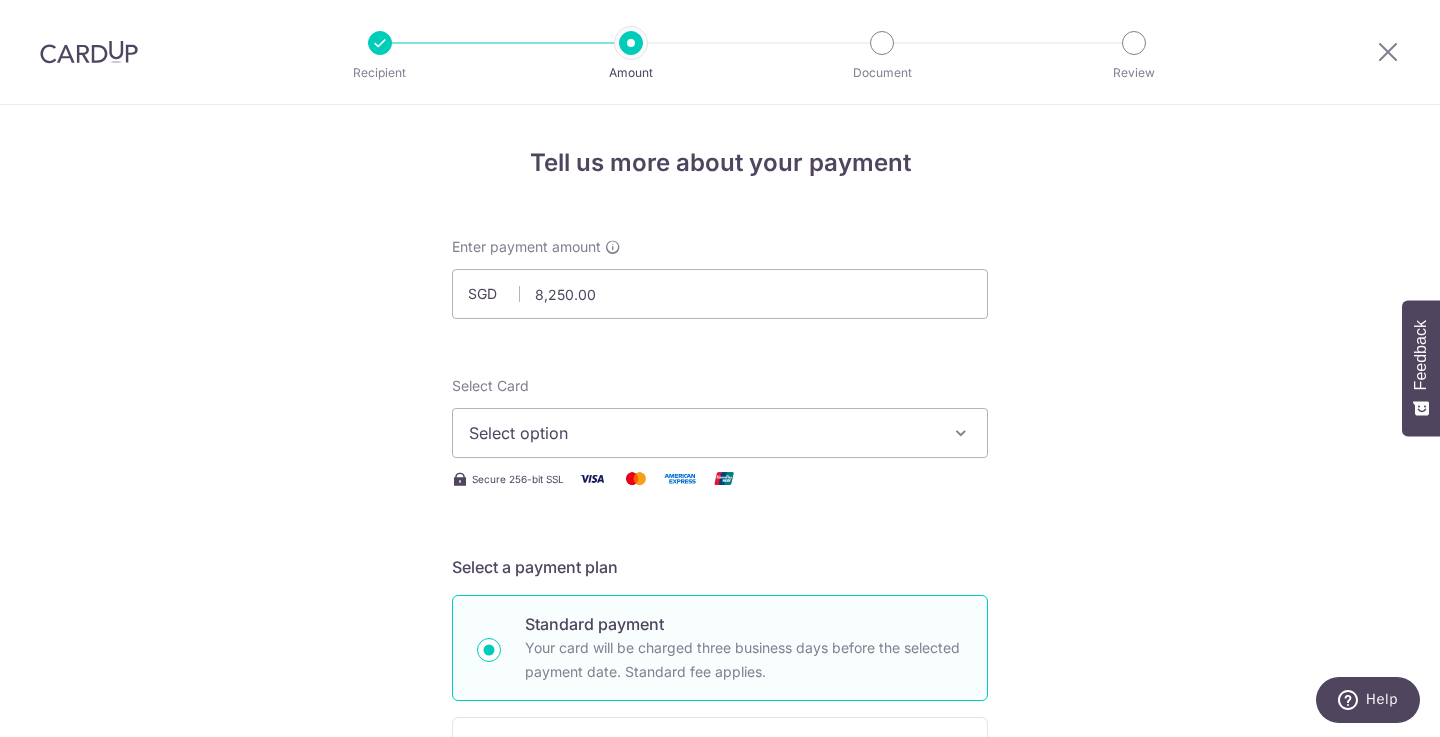 click on "Select option" at bounding box center (702, 433) 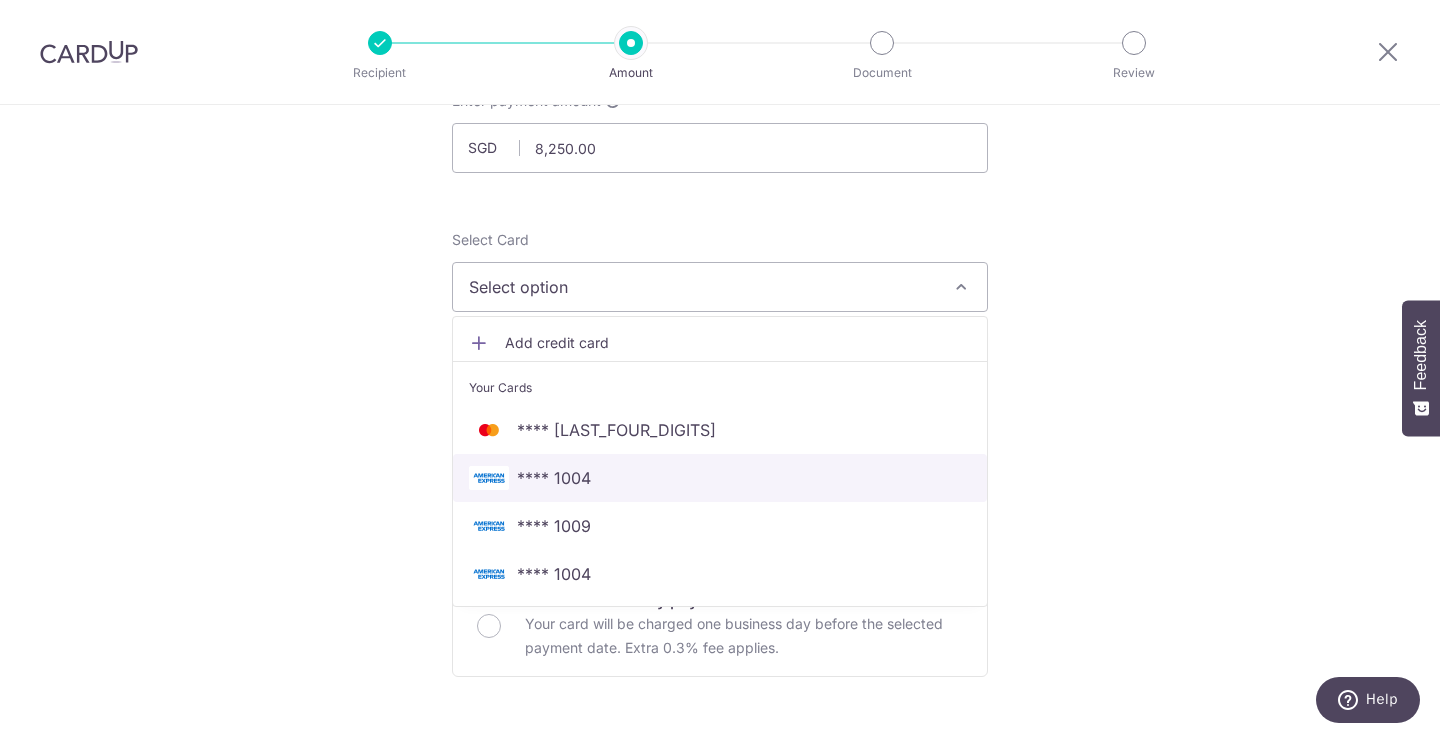 scroll, scrollTop: 149, scrollLeft: 0, axis: vertical 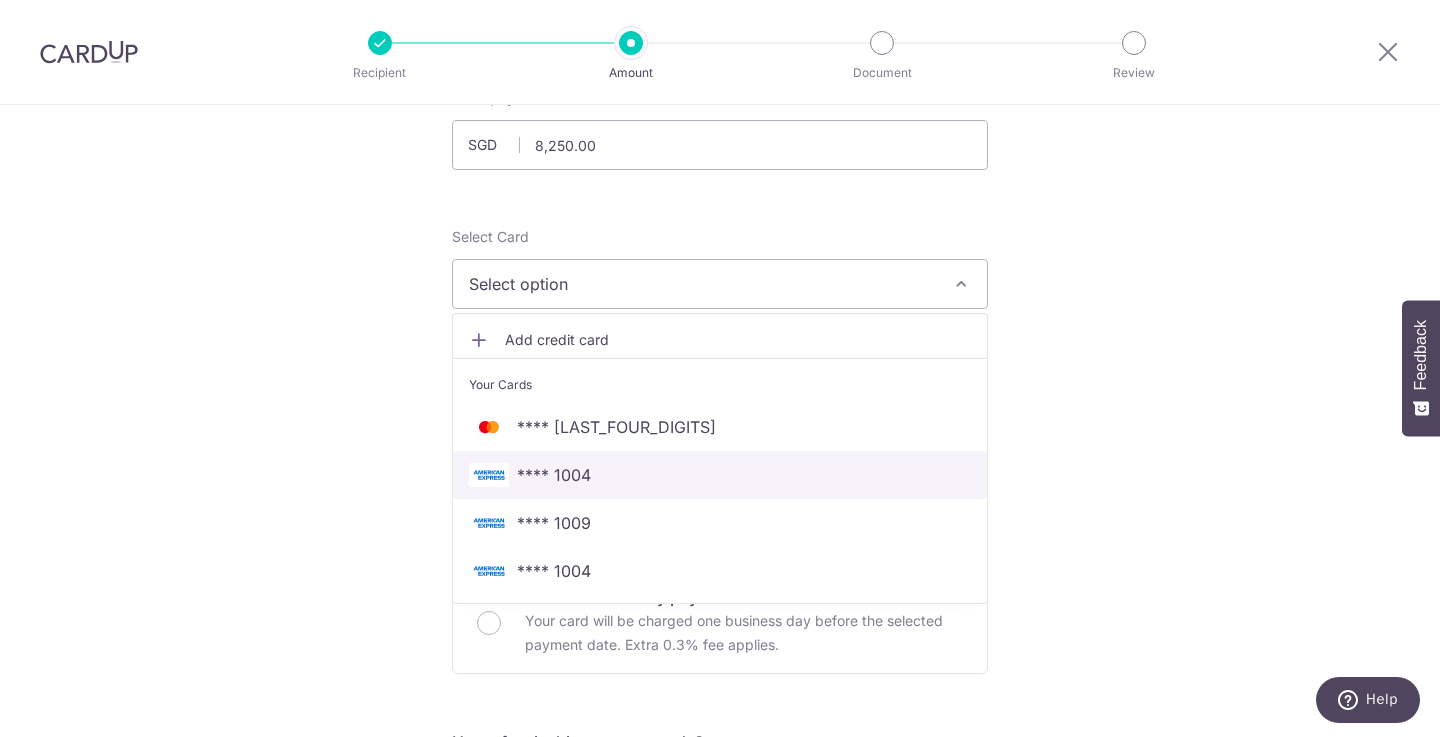 click on "**** 1004" at bounding box center [720, 475] 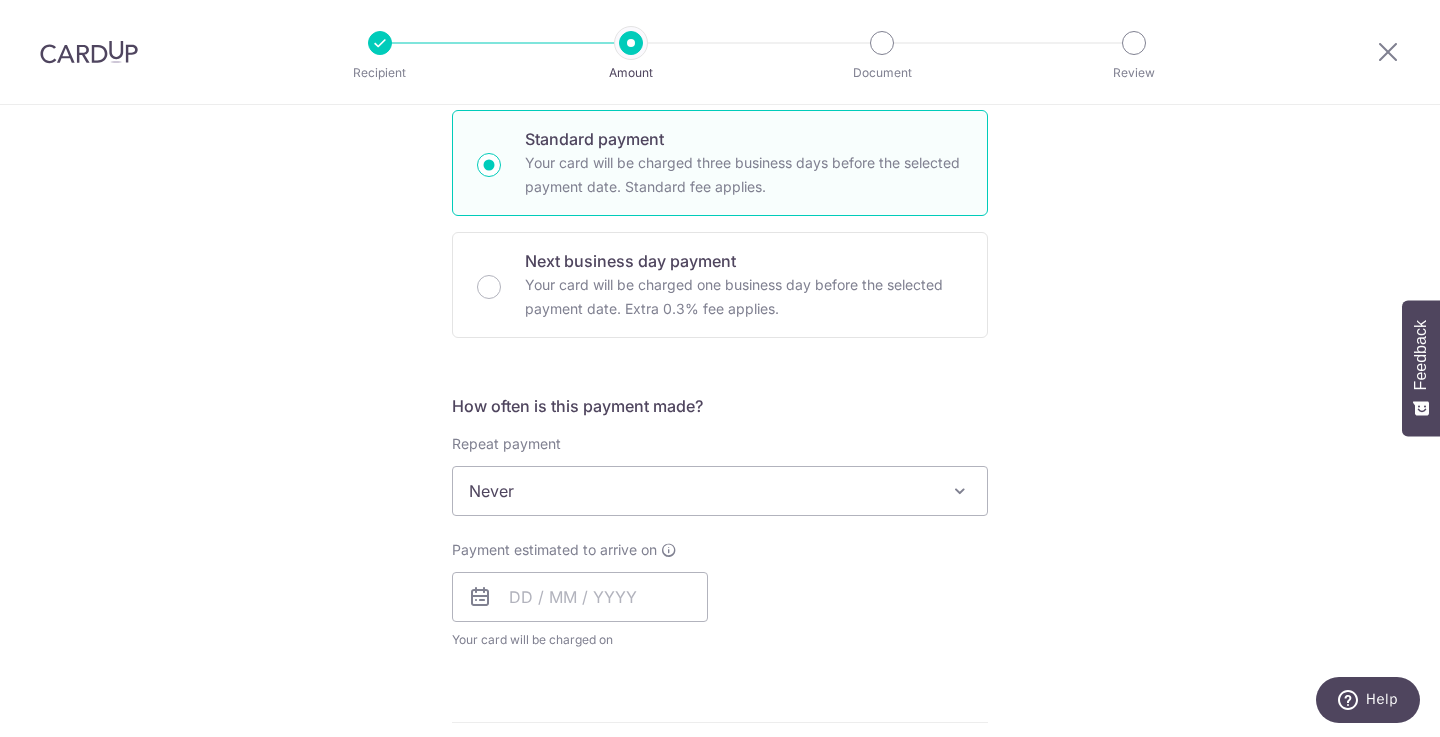 scroll, scrollTop: 486, scrollLeft: 0, axis: vertical 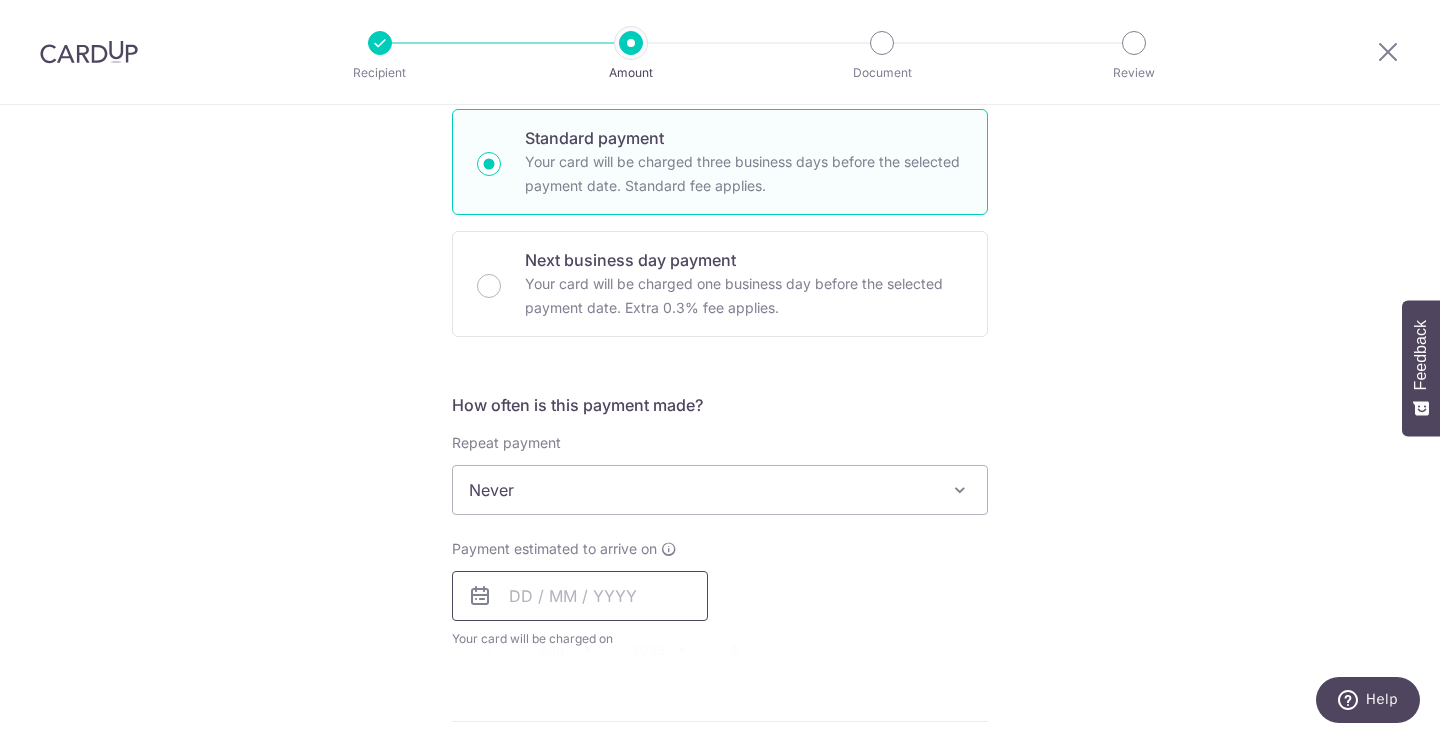 click at bounding box center [580, 596] 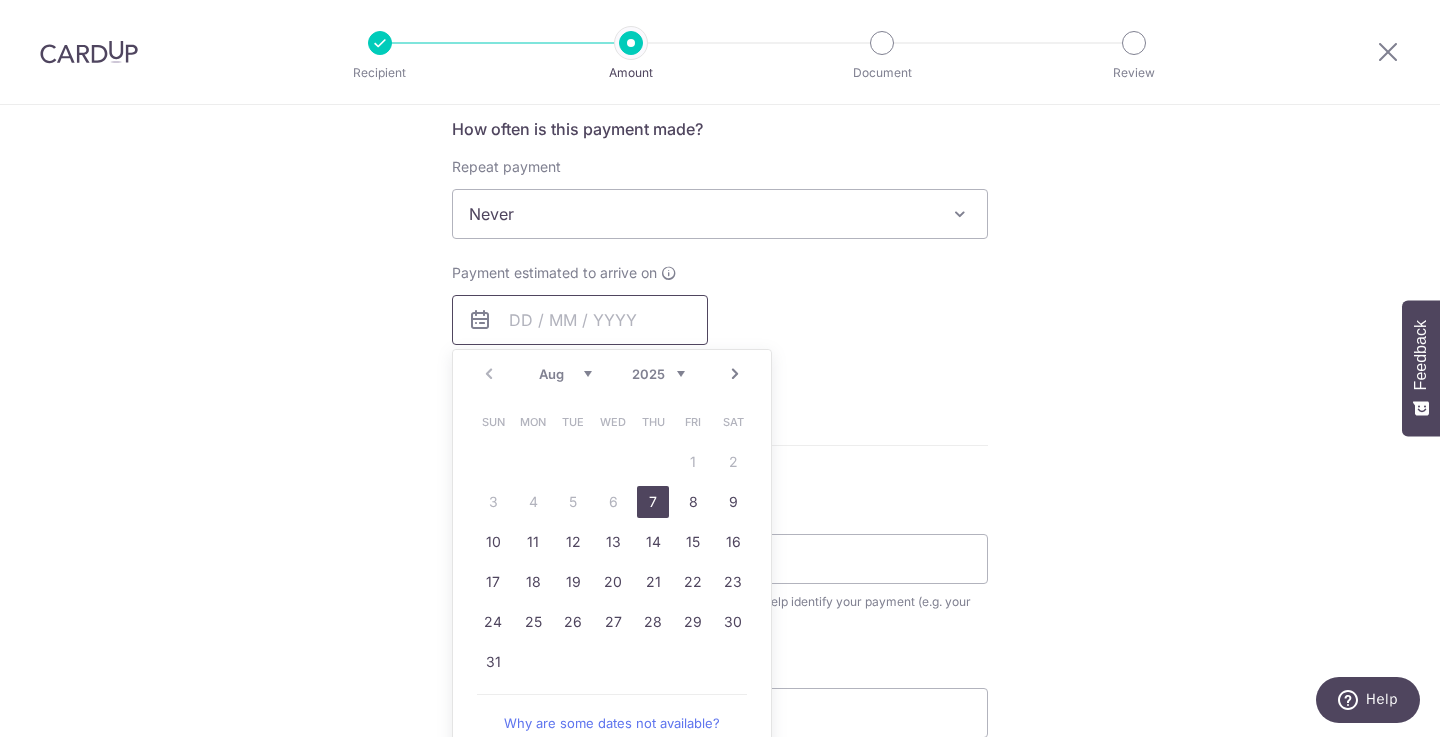 scroll, scrollTop: 781, scrollLeft: 0, axis: vertical 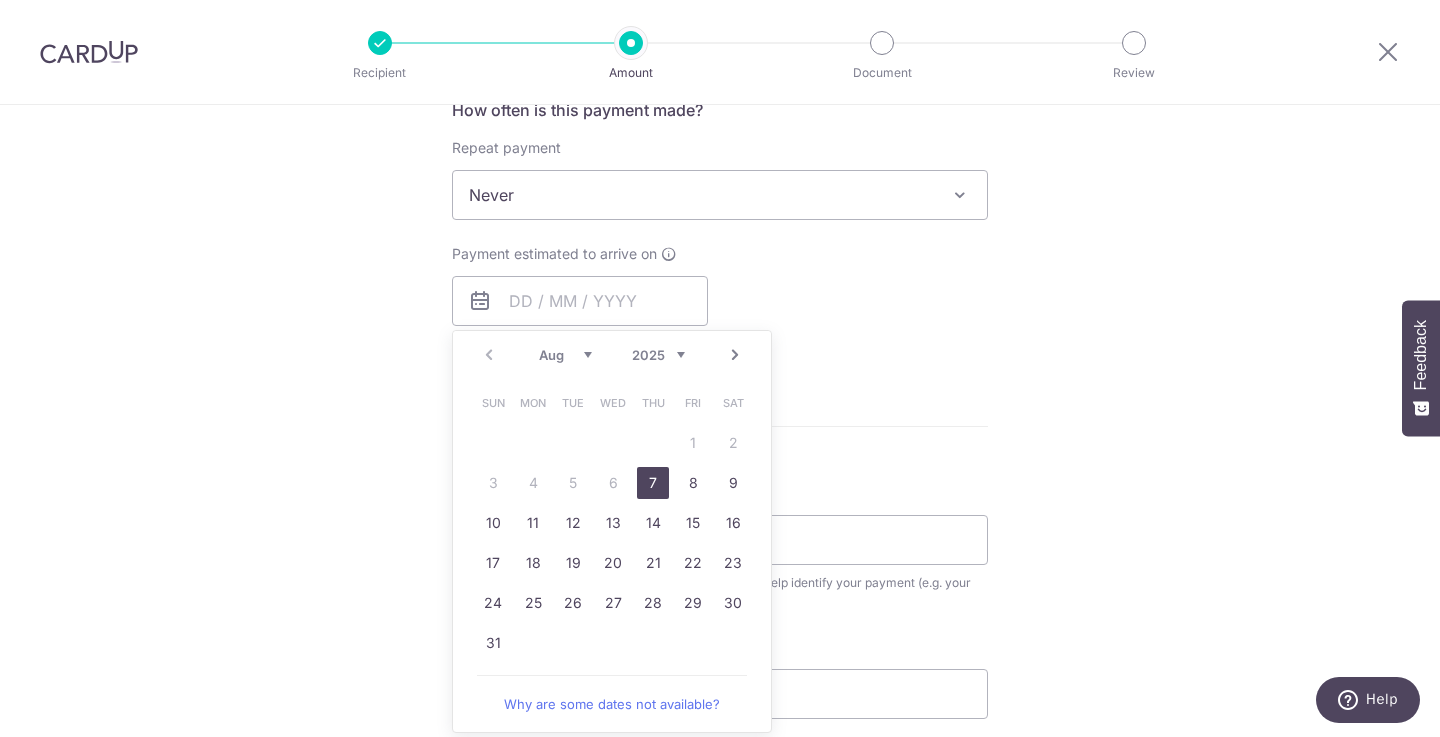 click on "7" at bounding box center [653, 483] 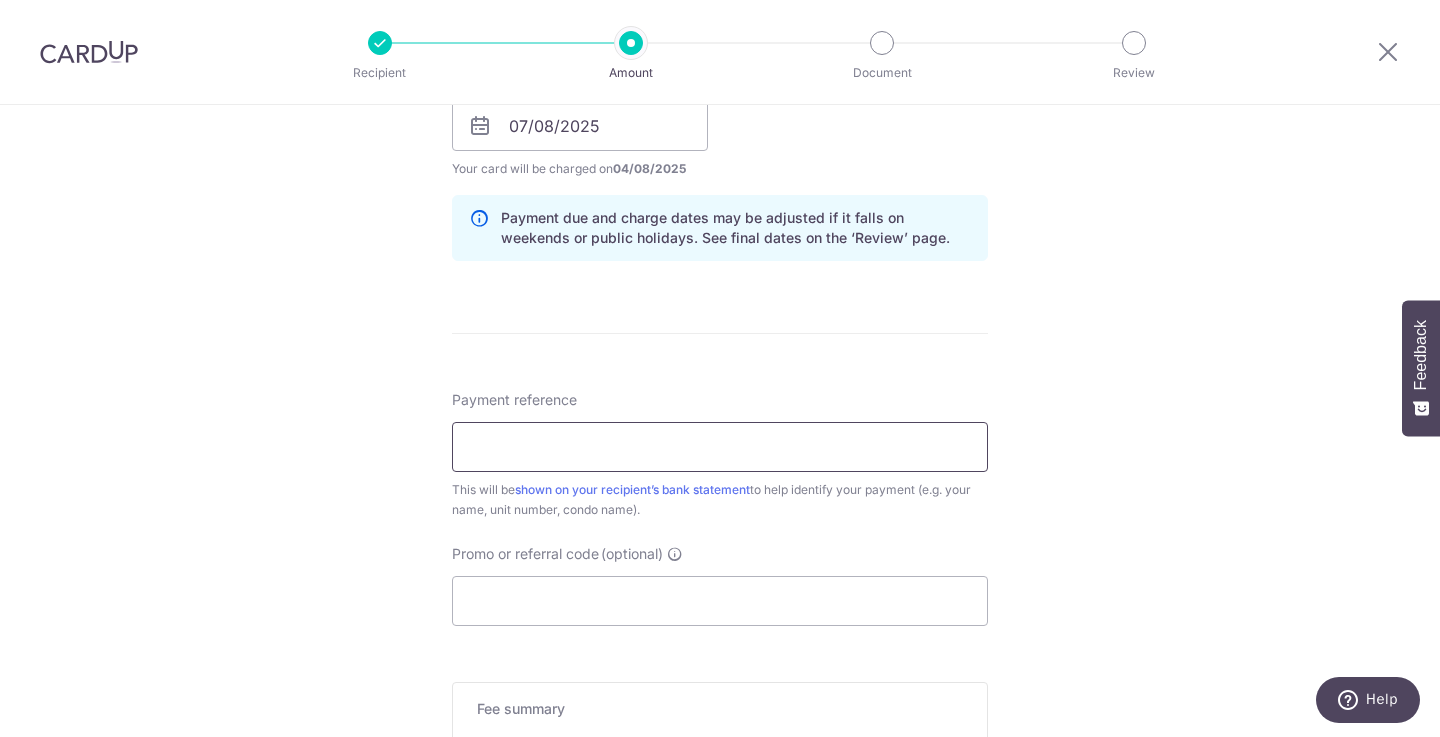 scroll, scrollTop: 955, scrollLeft: 0, axis: vertical 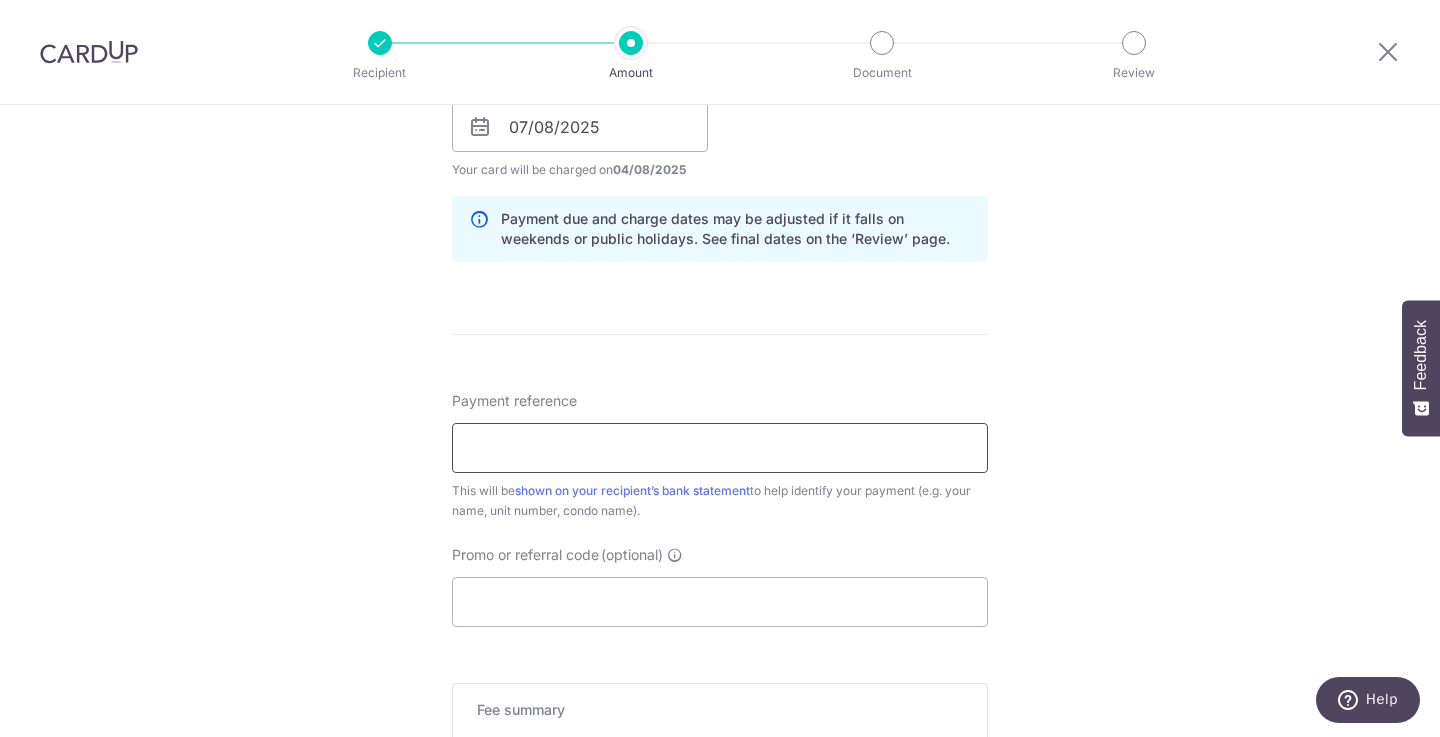 click on "Payment reference" at bounding box center [720, 448] 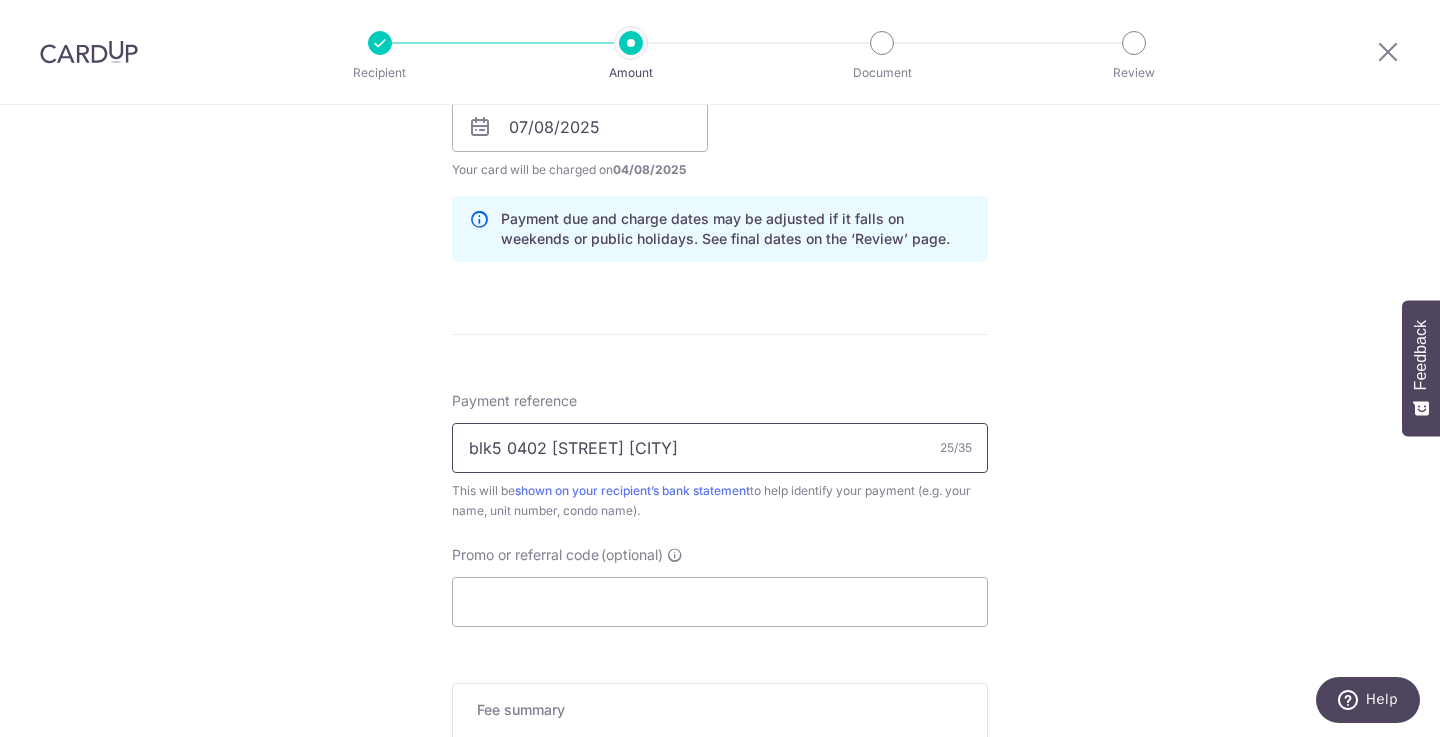 type on "blk5 0402 montgomery rent" 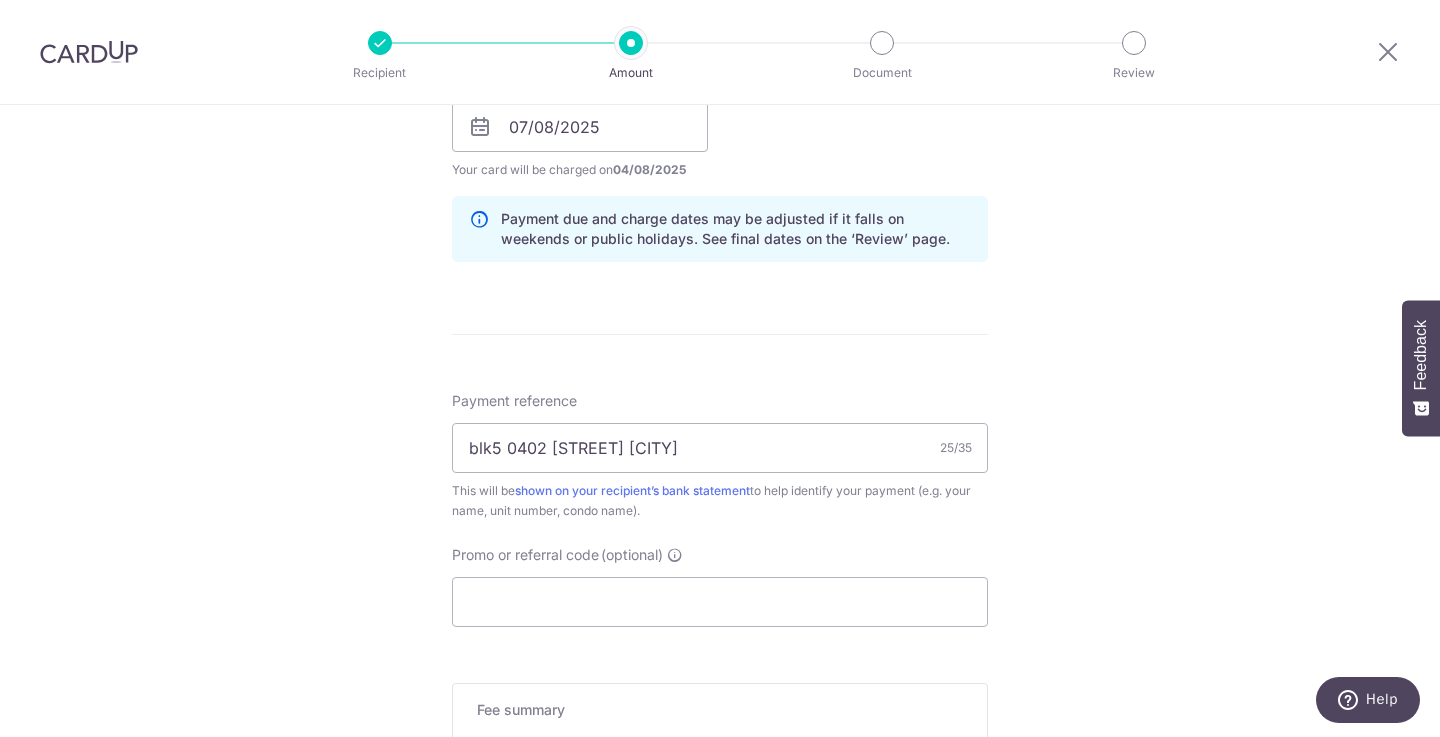 click on "Tell us more about your payment
Enter payment amount
SGD
8,250.00
8250.00
Select Card
**** 1004
Add credit card
Your Cards
**** 1103
**** 1004
**** 1009
**** 1004
Secure 256-bit SSL
Text
New card details" at bounding box center [720, 95] 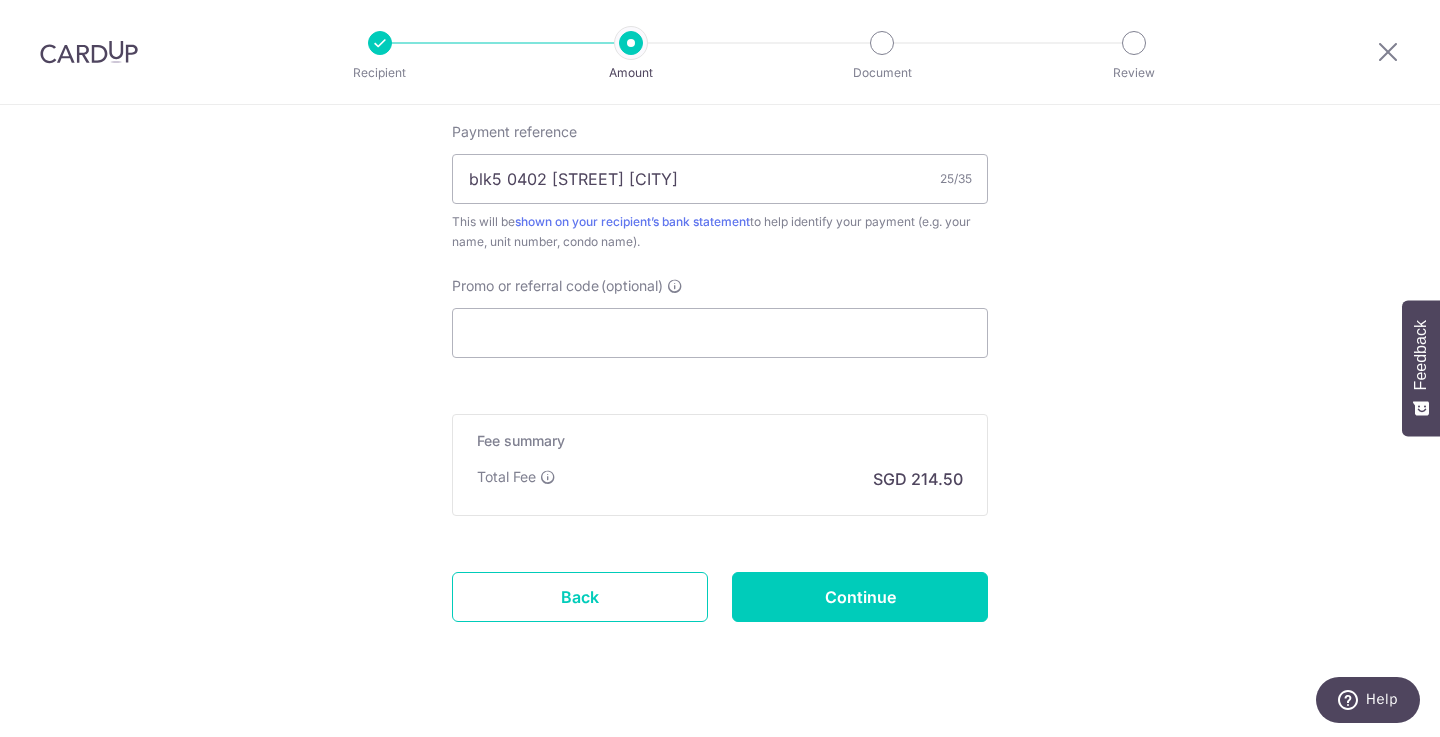 scroll, scrollTop: 1221, scrollLeft: 0, axis: vertical 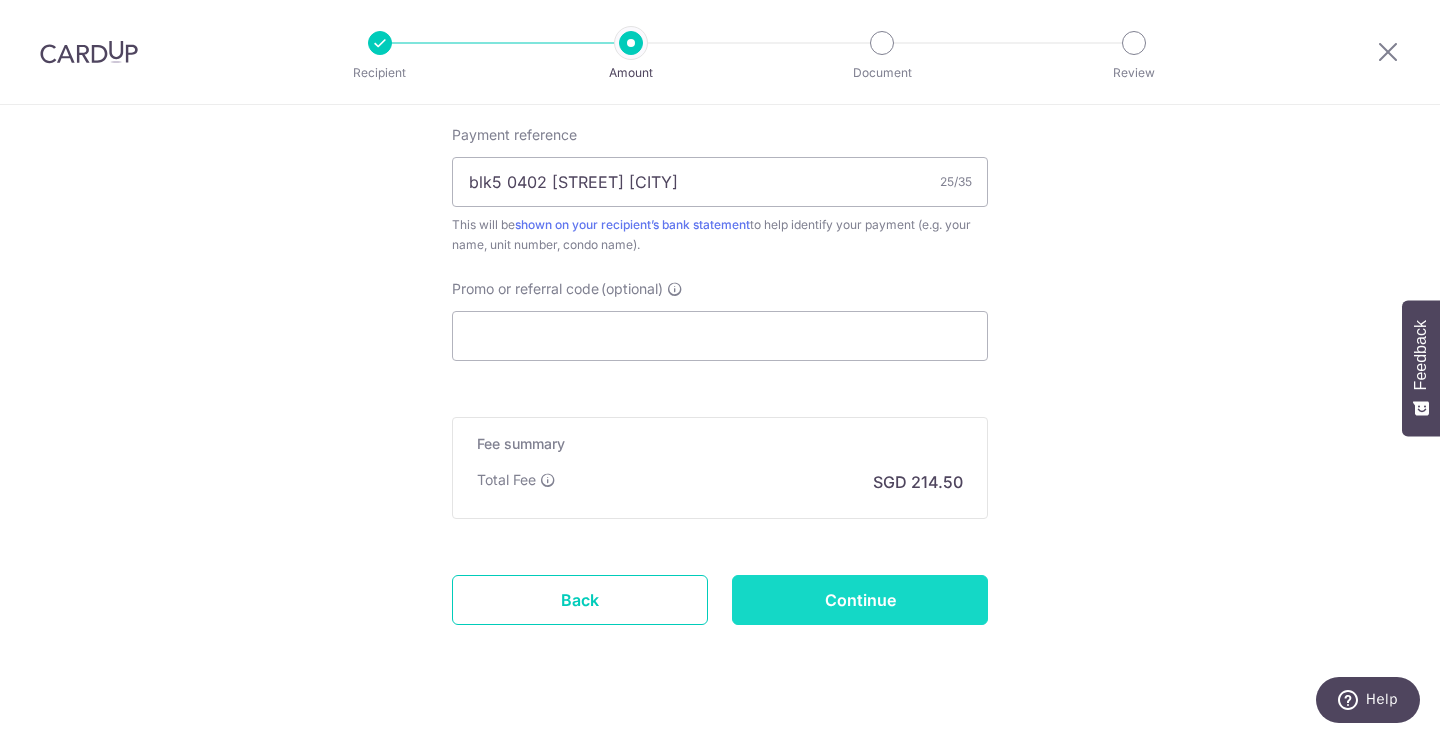 click on "Continue" at bounding box center [860, 600] 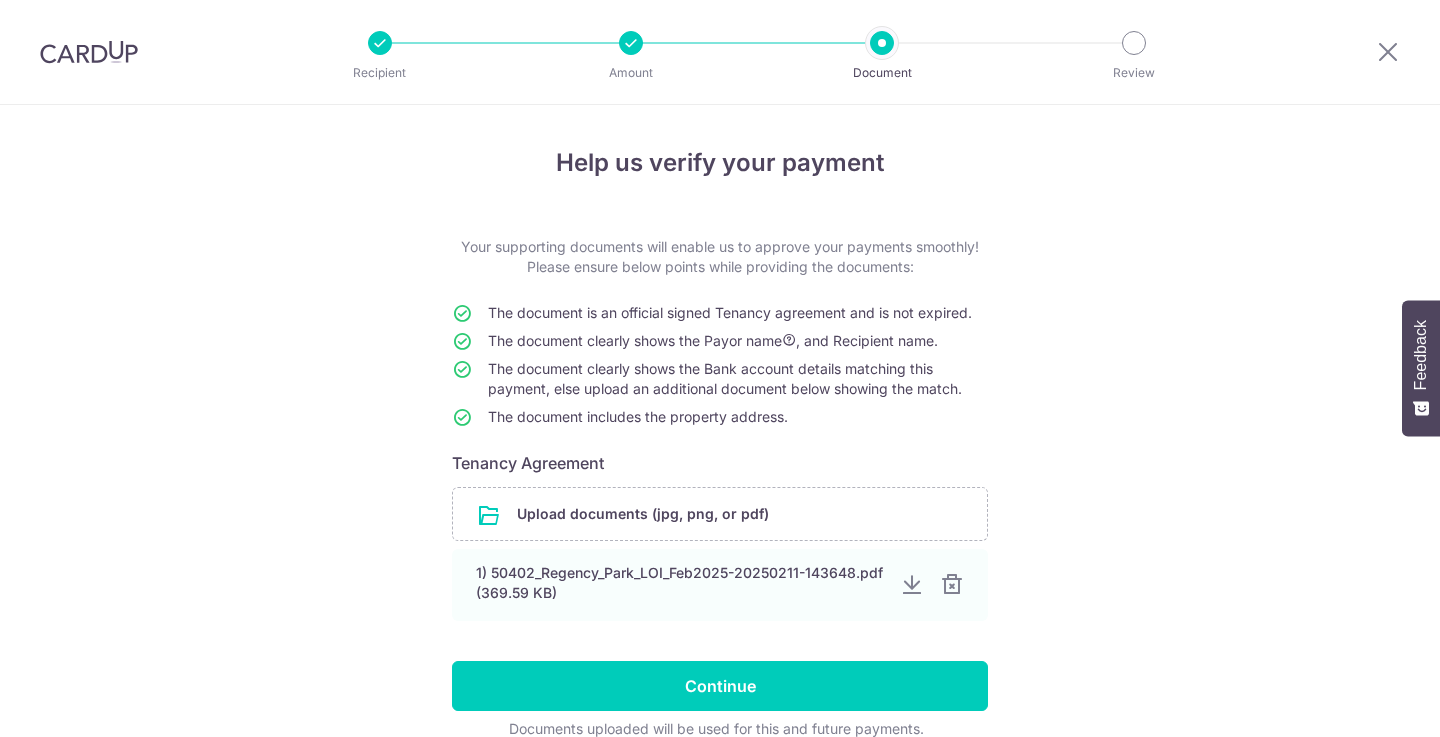 scroll, scrollTop: 0, scrollLeft: 0, axis: both 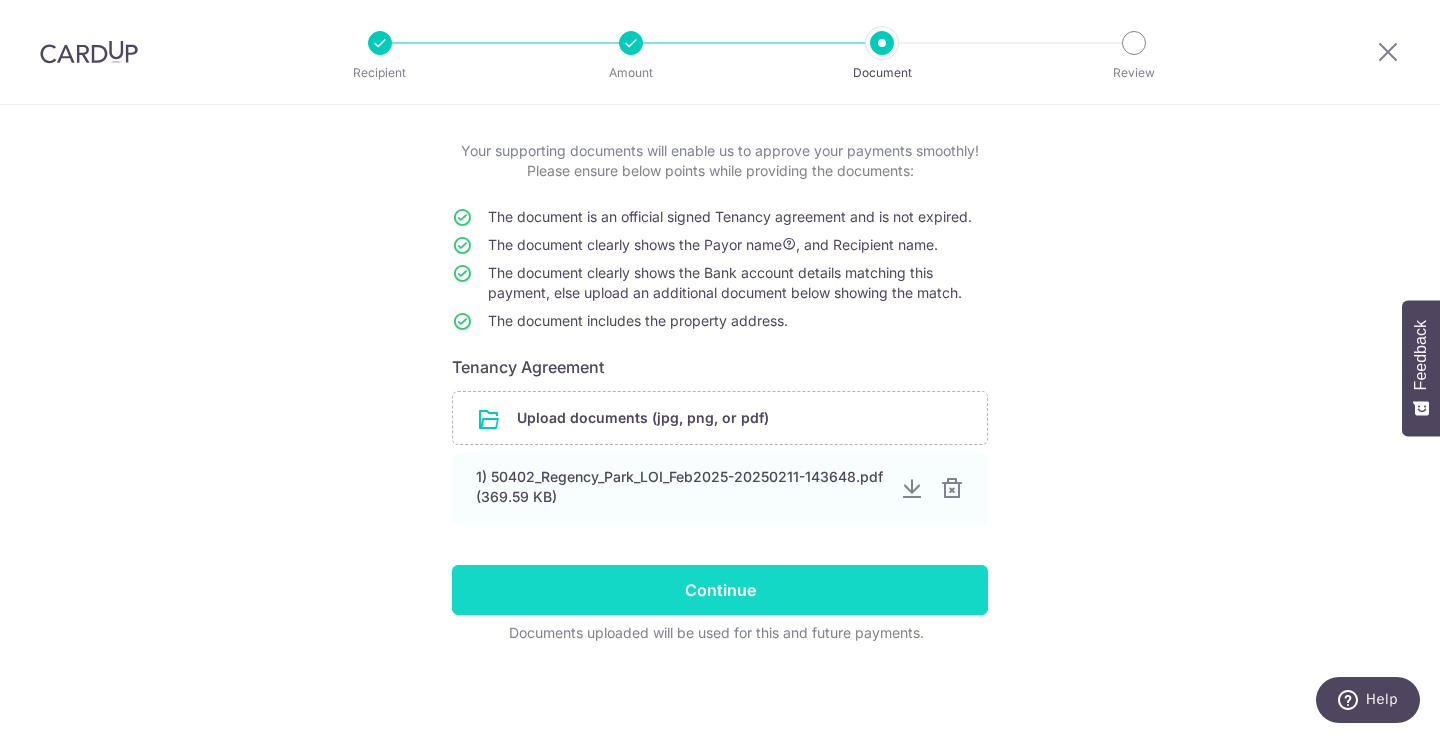 click on "Continue" at bounding box center [720, 590] 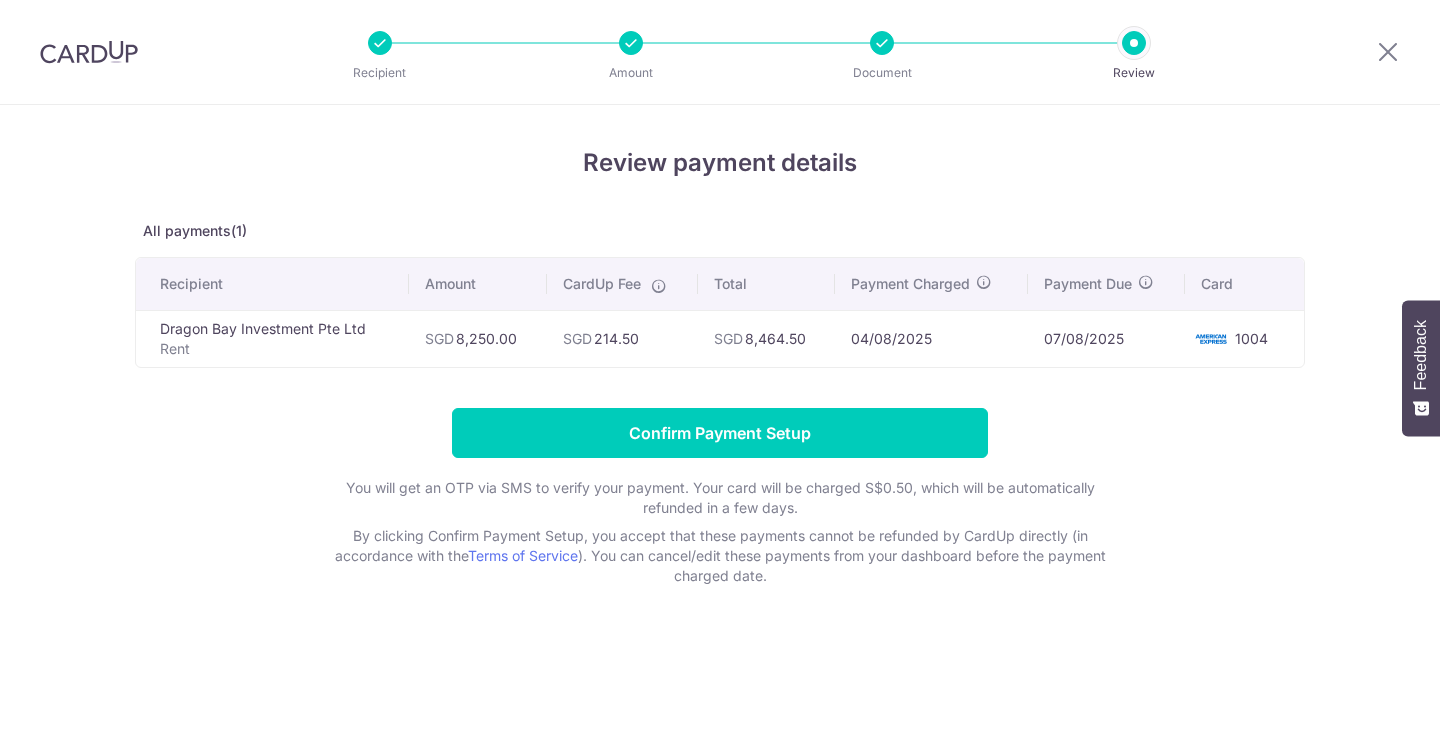 scroll, scrollTop: 0, scrollLeft: 0, axis: both 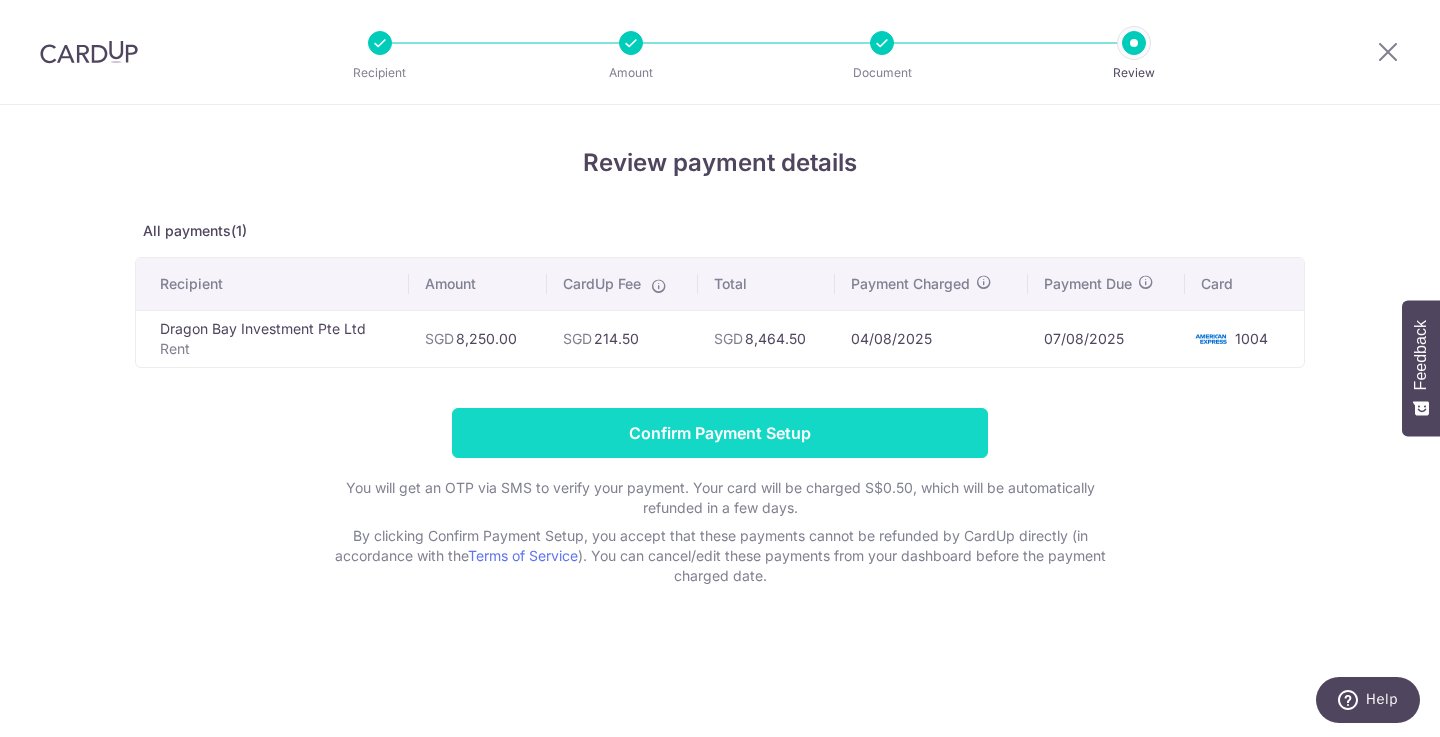 click on "Confirm Payment Setup" at bounding box center [720, 433] 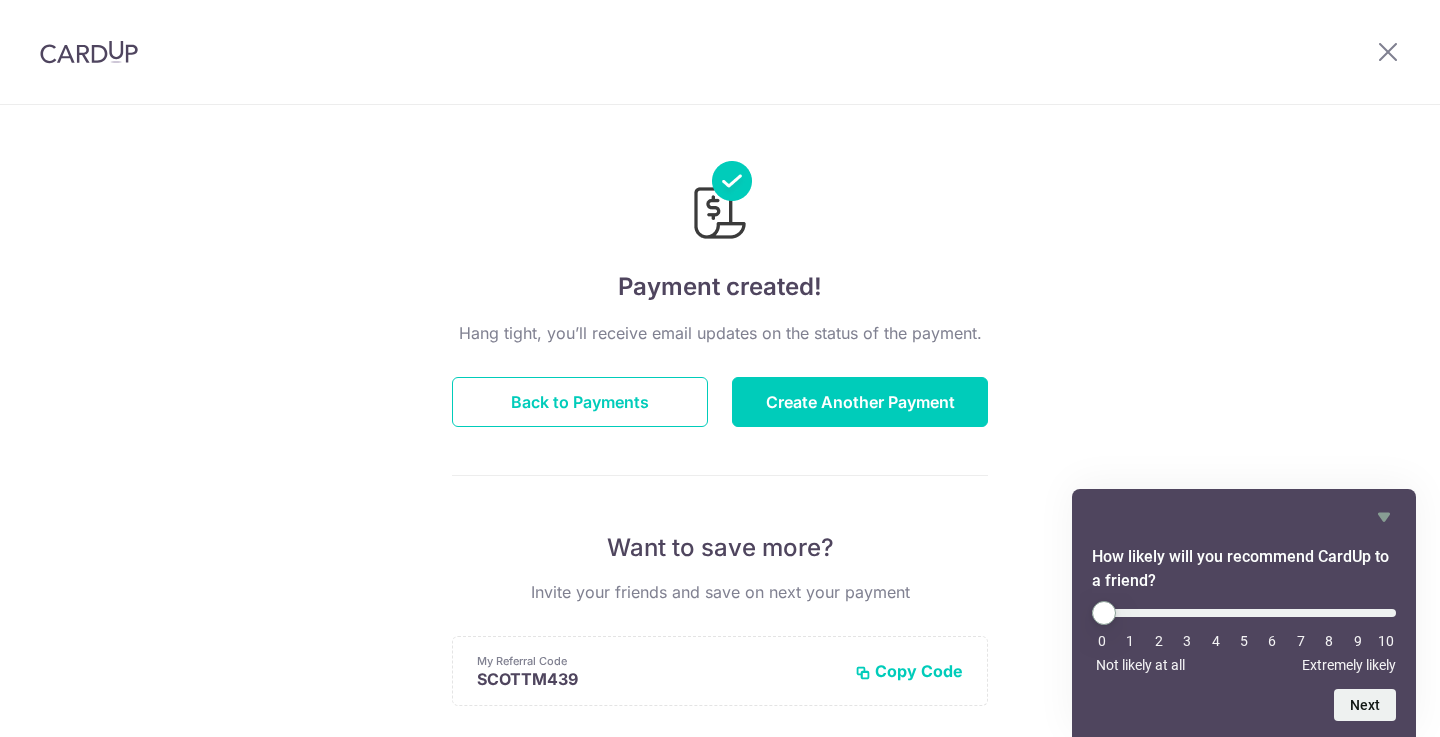 scroll, scrollTop: 0, scrollLeft: 0, axis: both 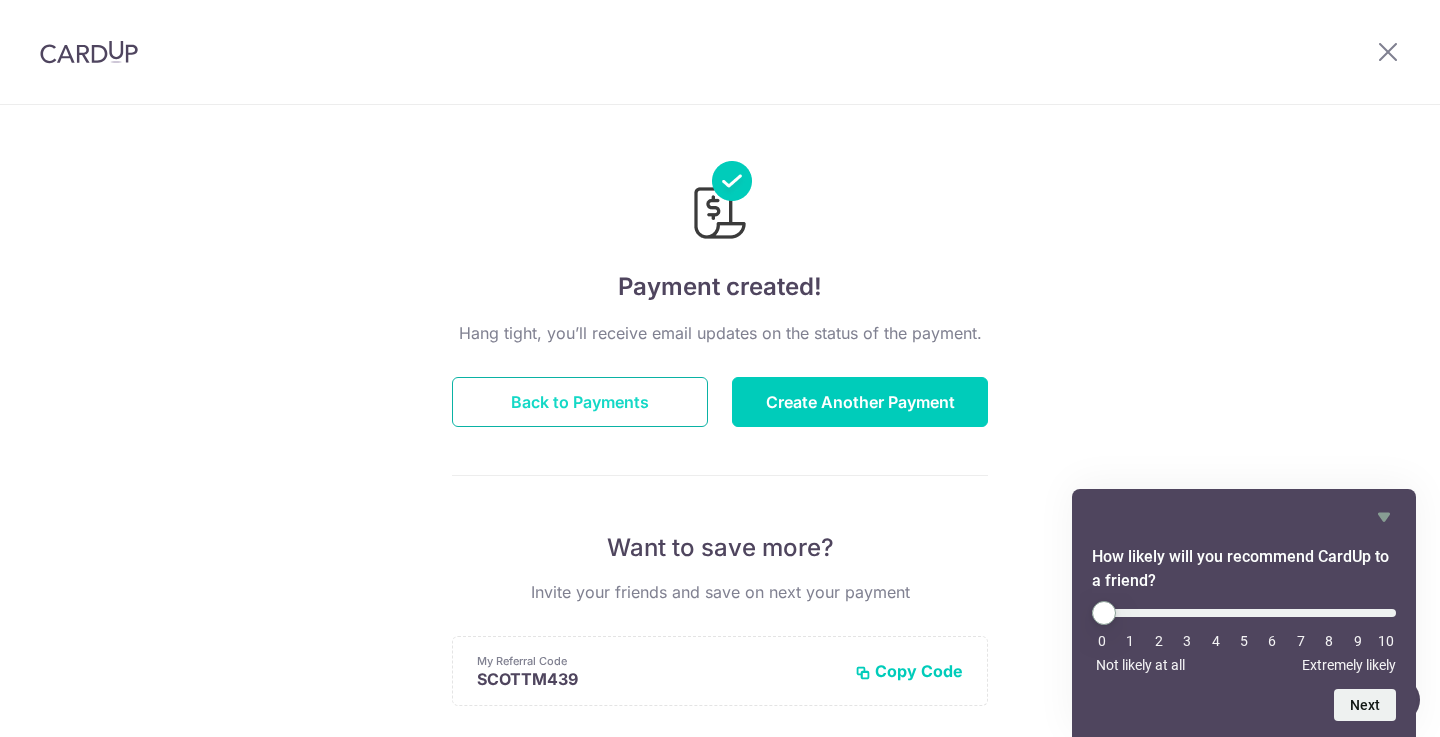 click on "Back to Payments" at bounding box center [580, 402] 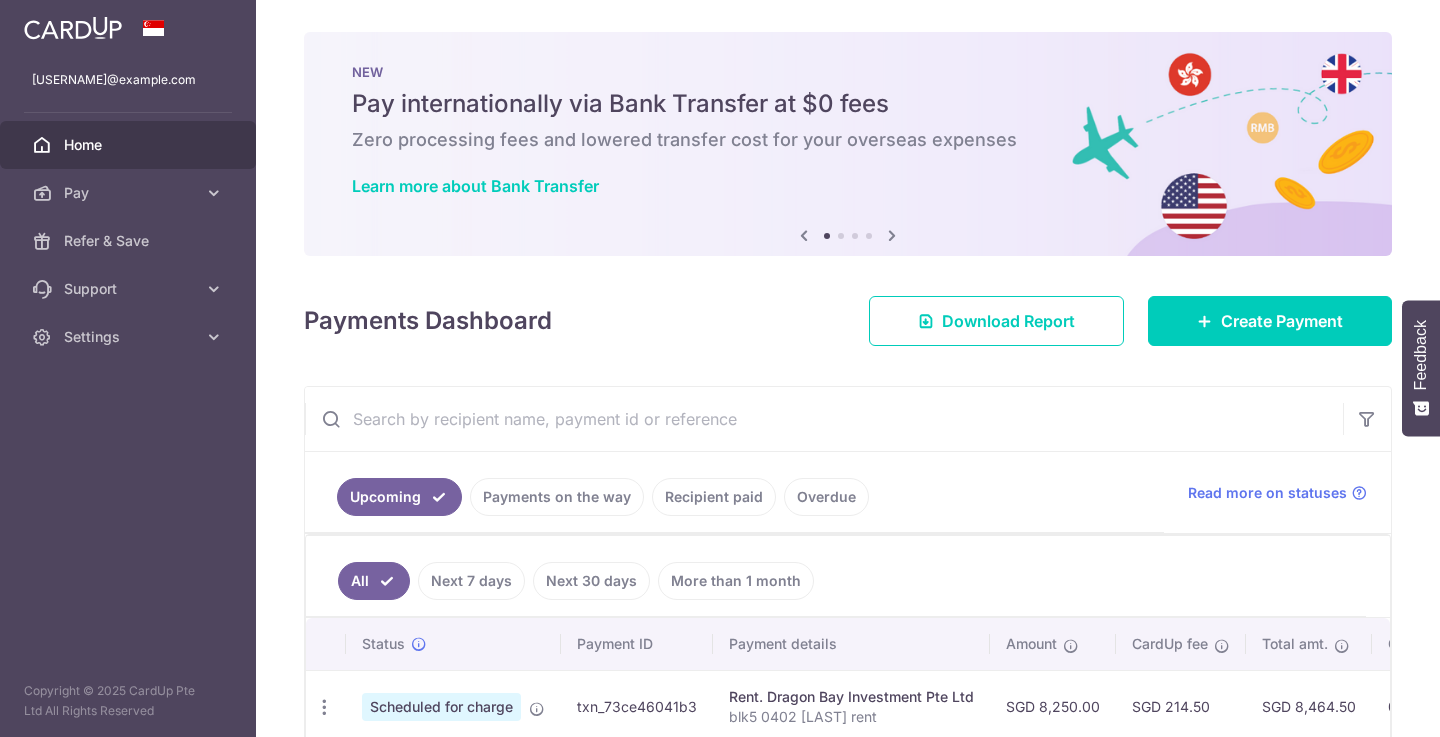 scroll, scrollTop: 0, scrollLeft: 0, axis: both 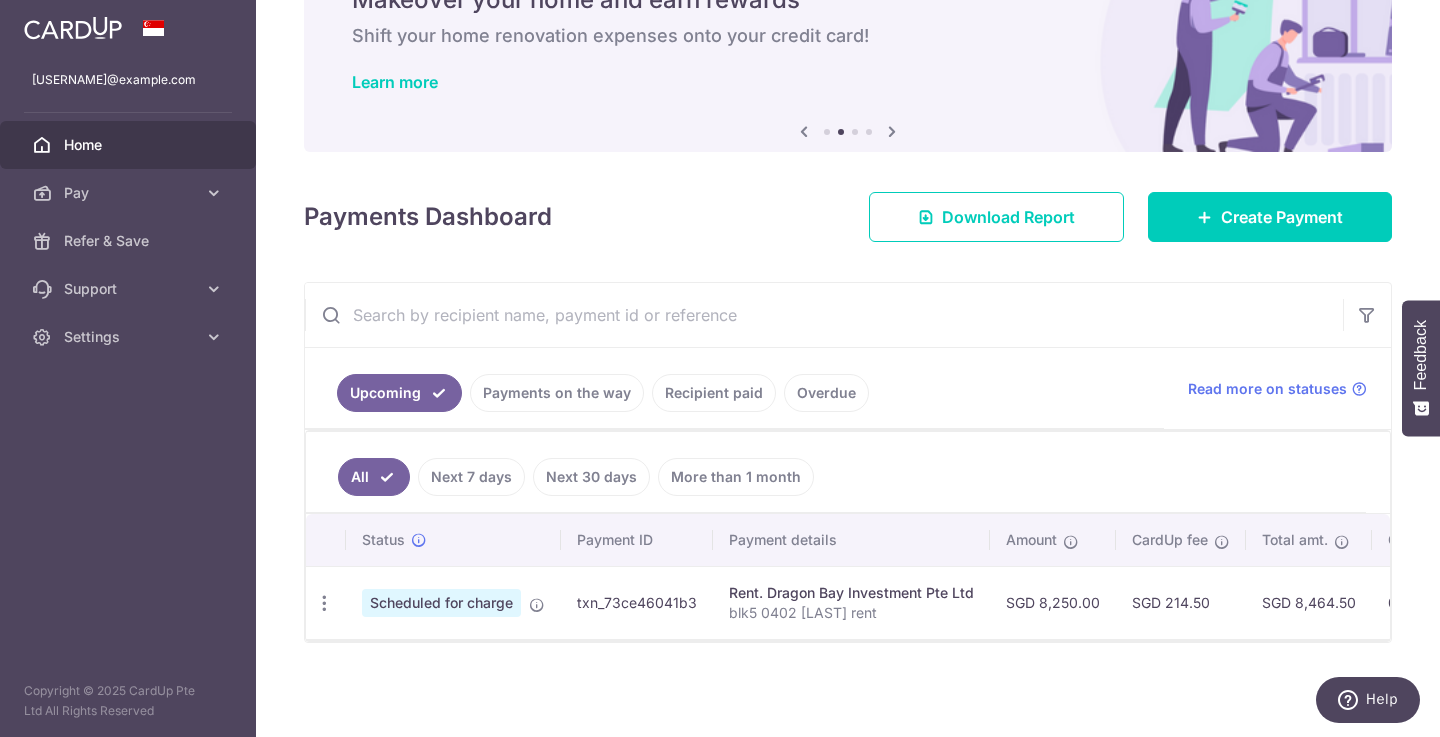 click on "Home" at bounding box center [130, 145] 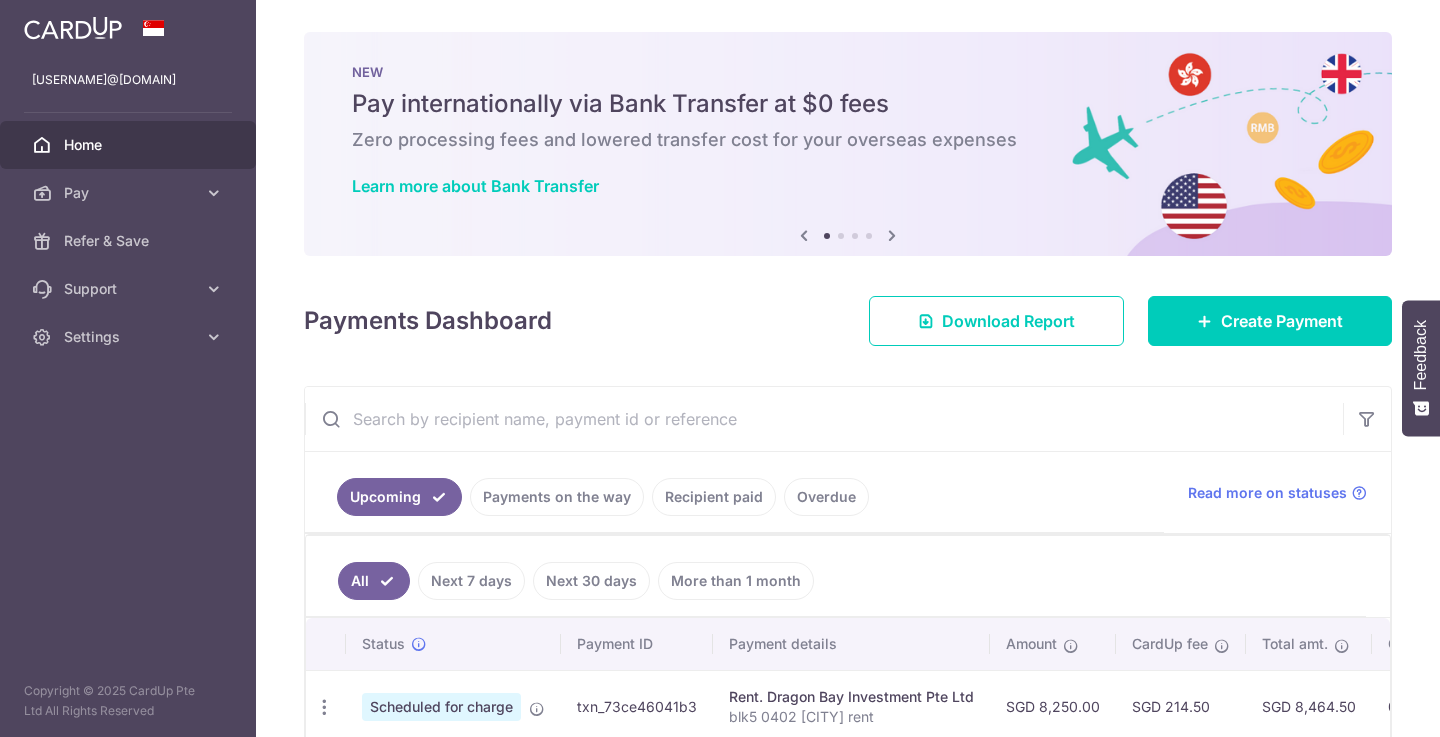 scroll, scrollTop: 0, scrollLeft: 0, axis: both 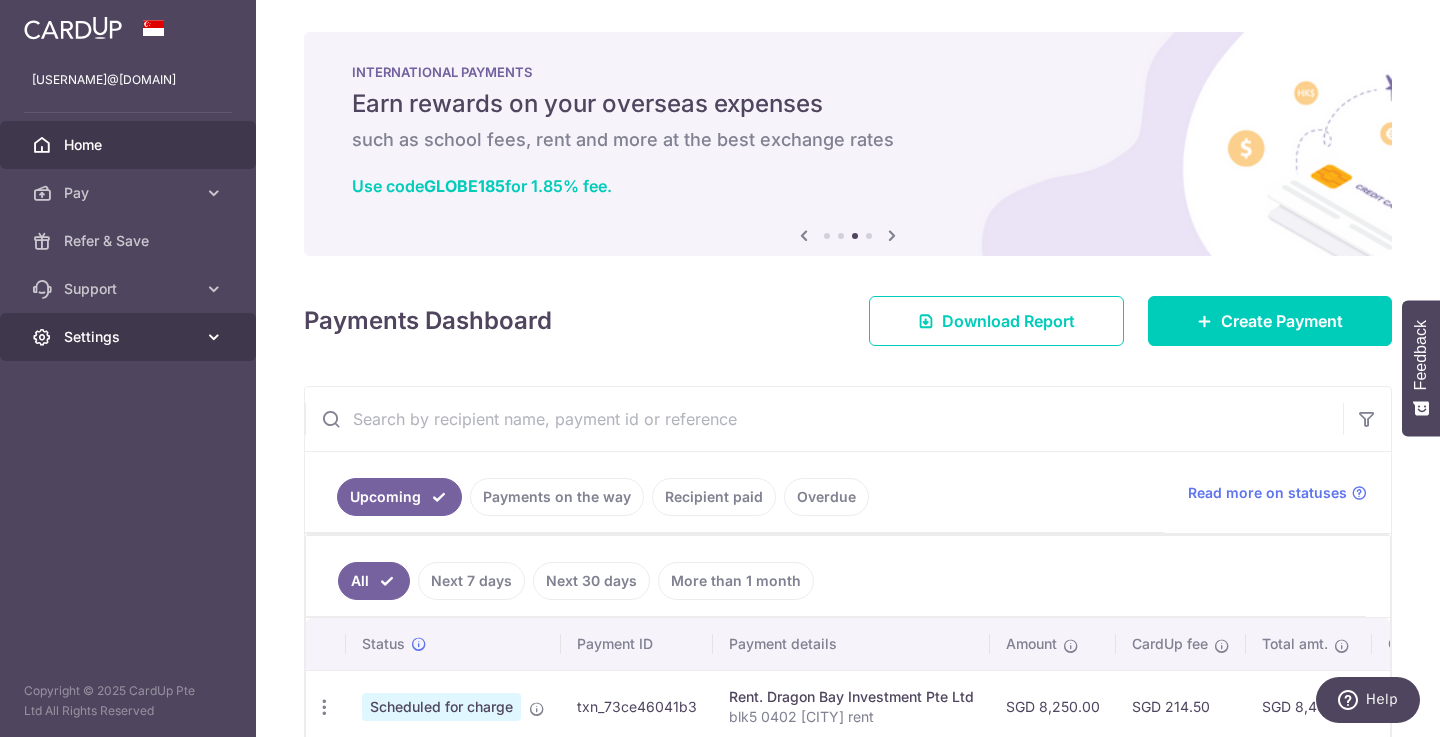 click on "Settings" at bounding box center (130, 337) 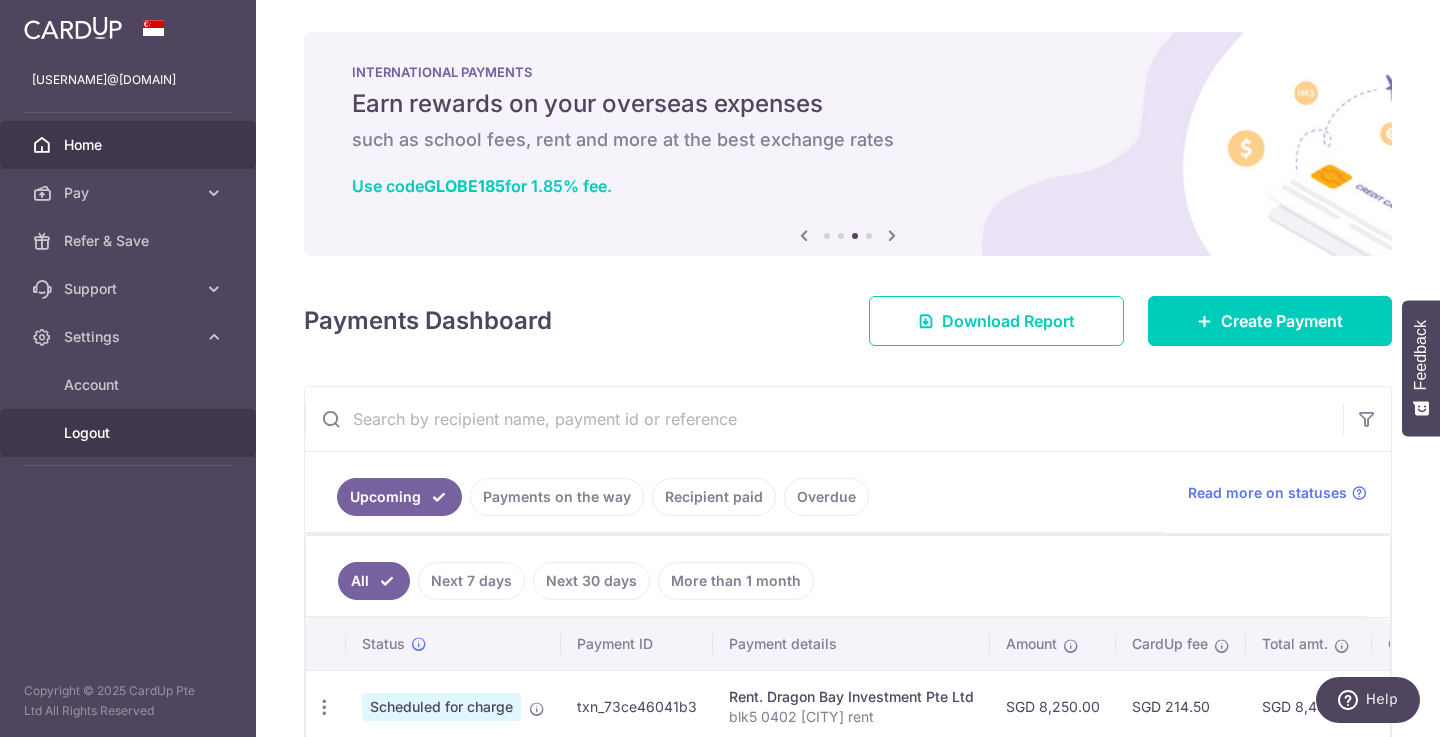 click on "Logout" at bounding box center [130, 433] 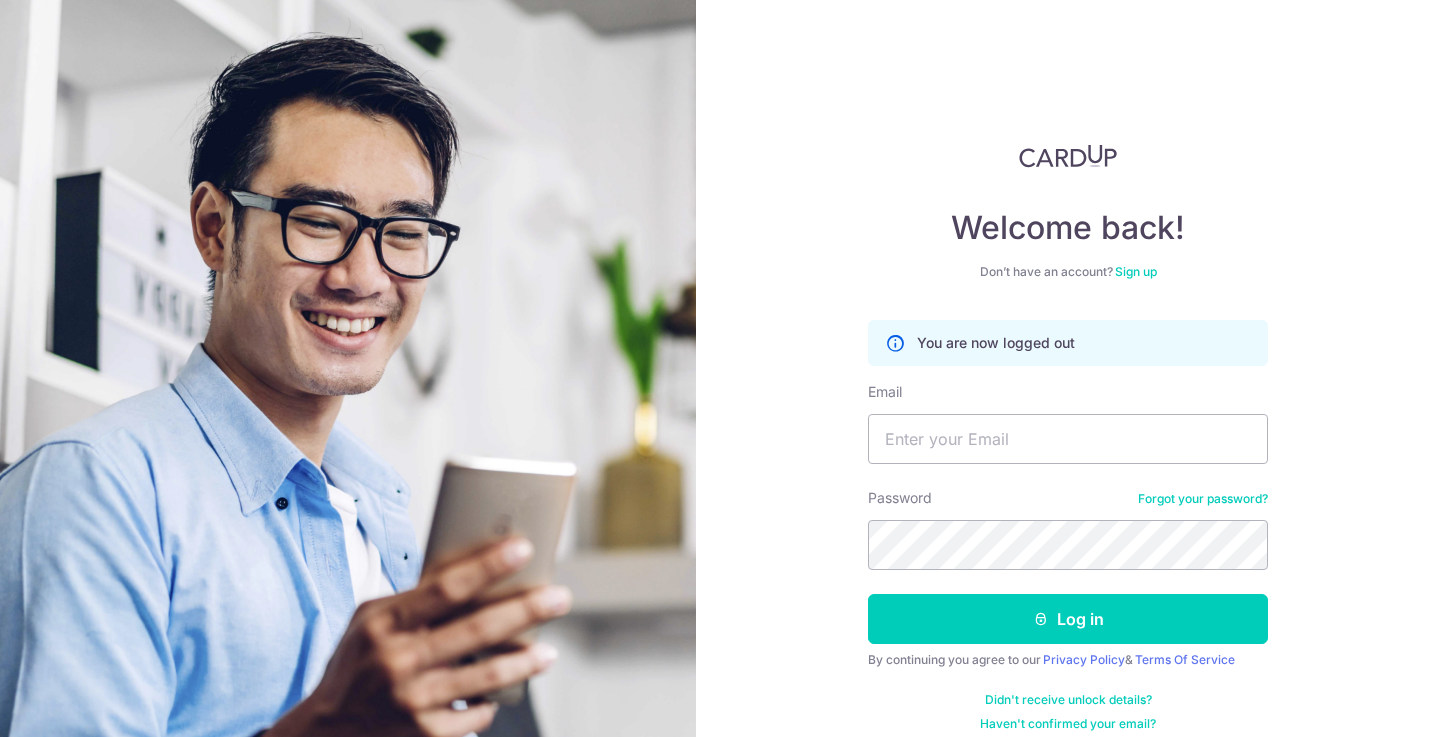 scroll, scrollTop: 0, scrollLeft: 0, axis: both 